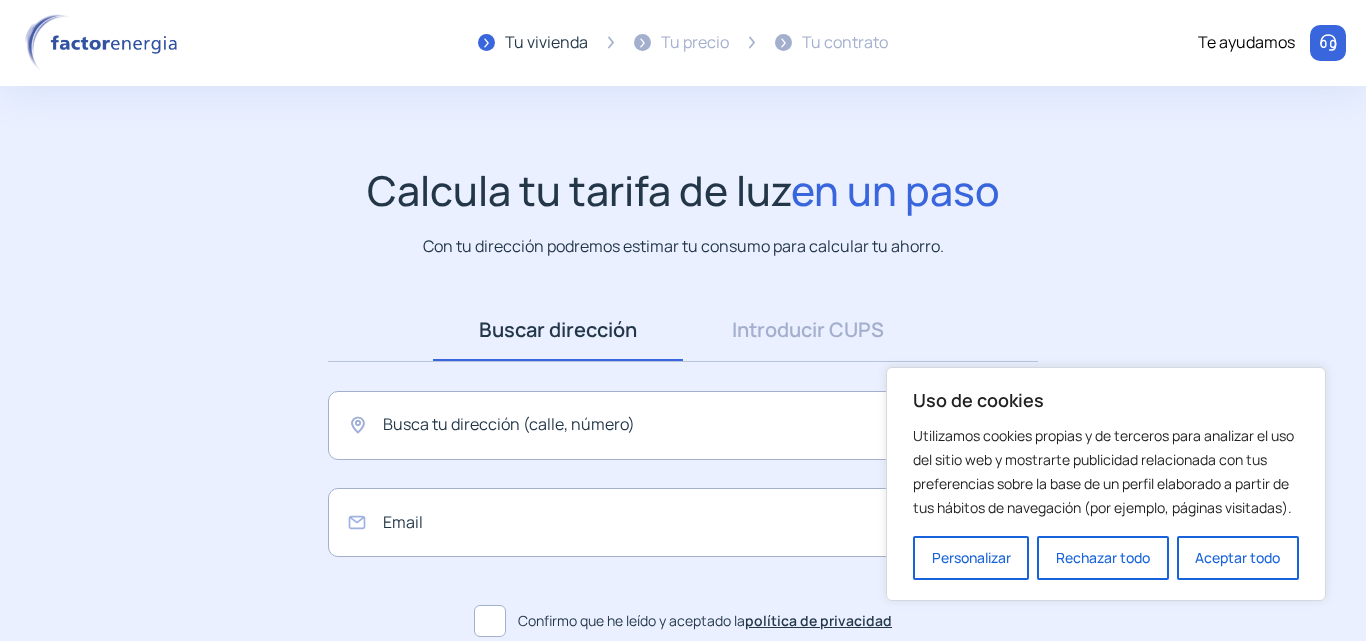 scroll, scrollTop: 0, scrollLeft: 0, axis: both 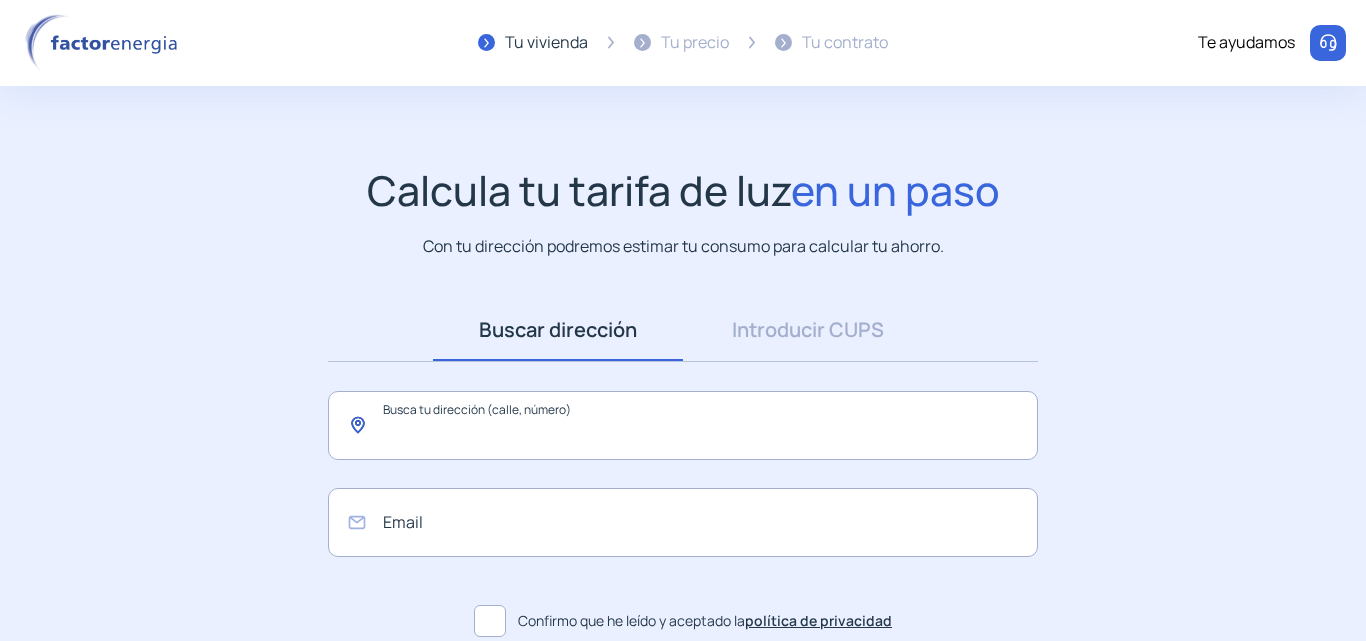 click 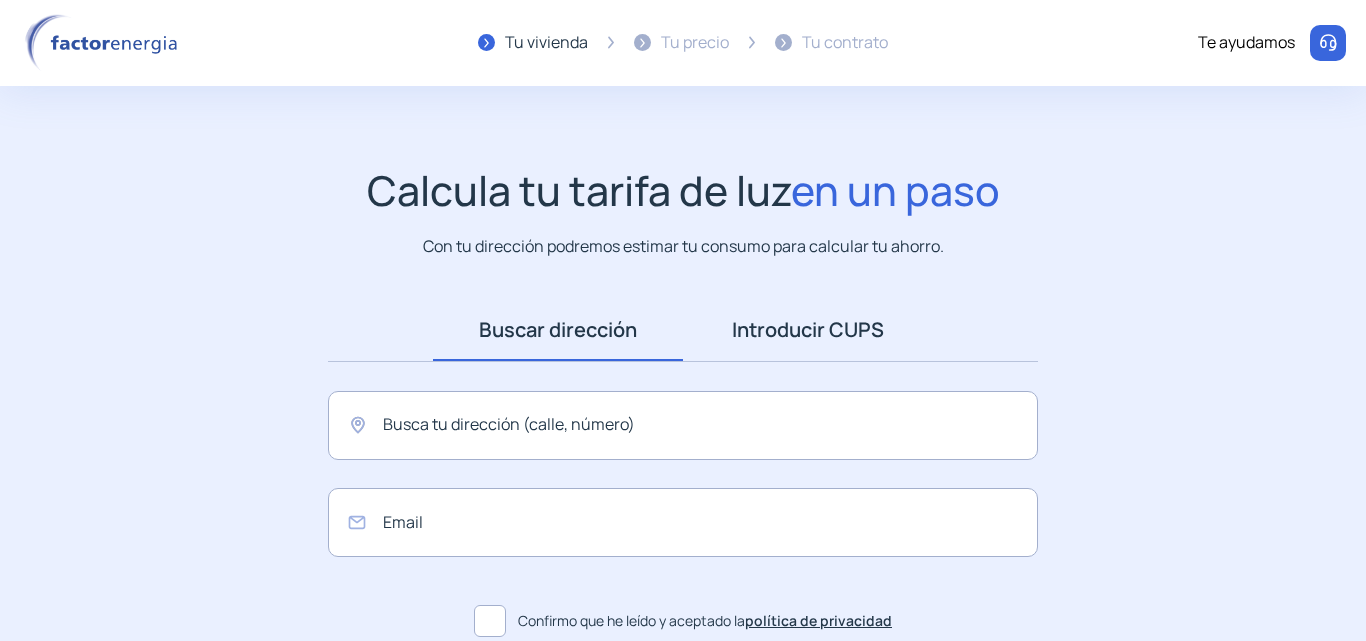 click on "Introducir CUPS" at bounding box center [808, 330] 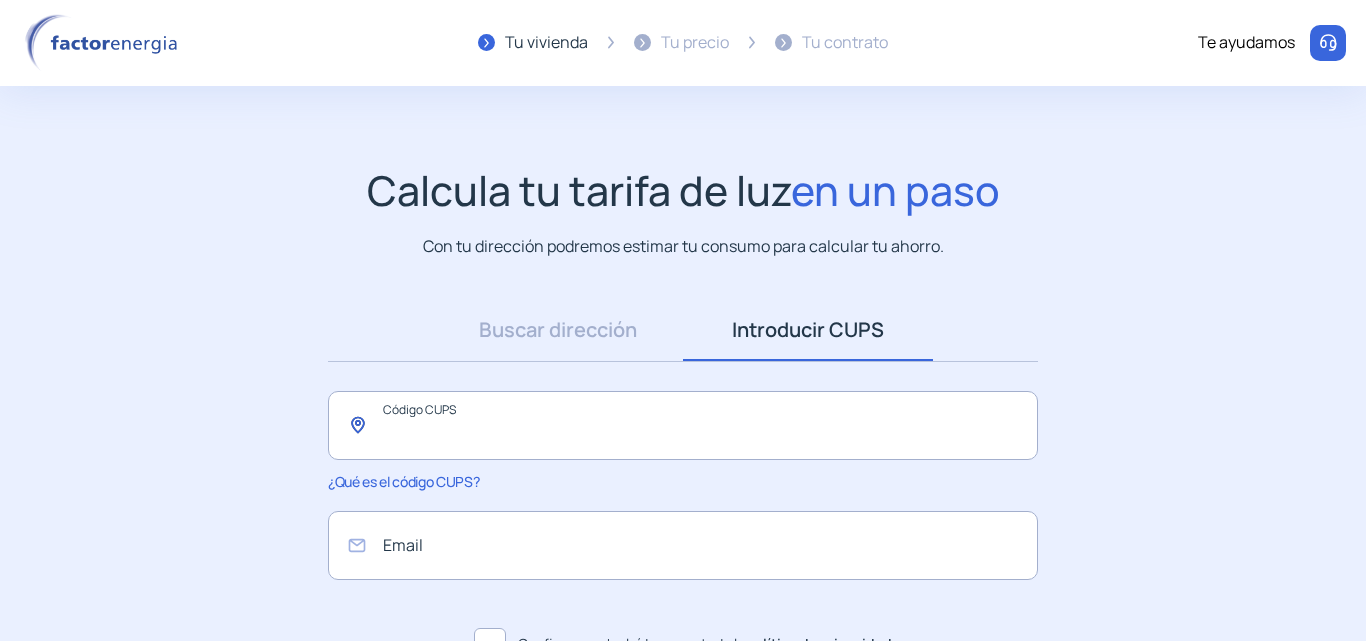 click 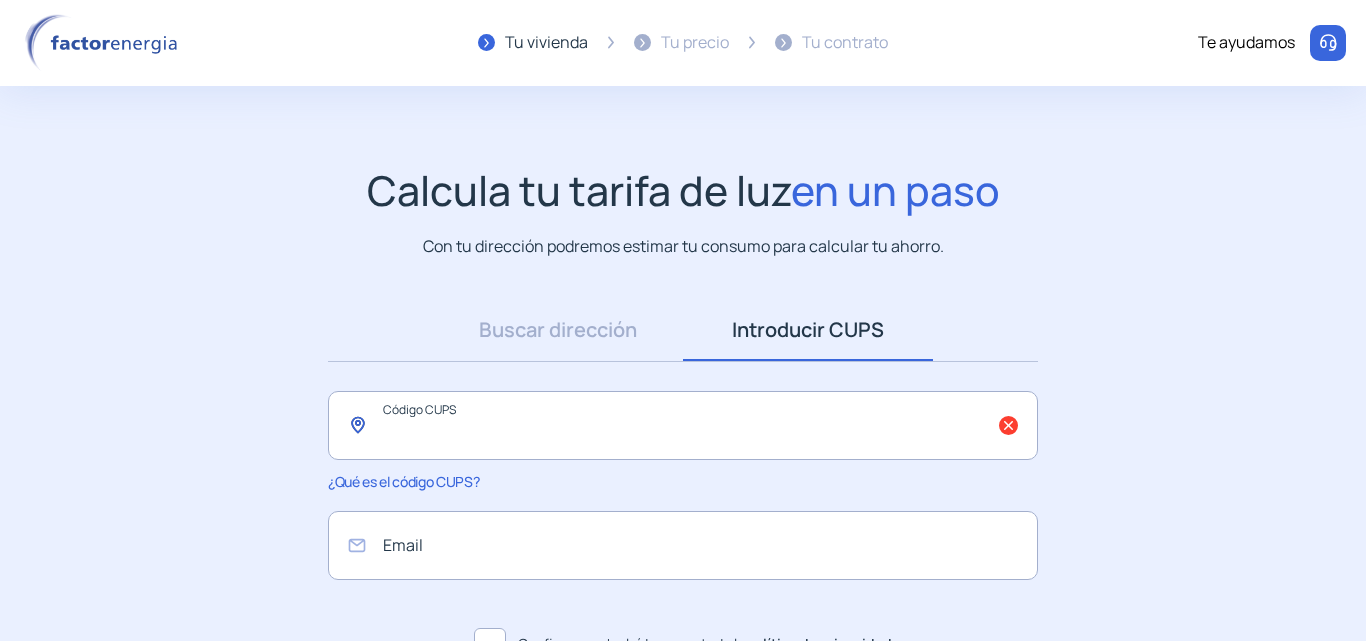 paste on "**********" 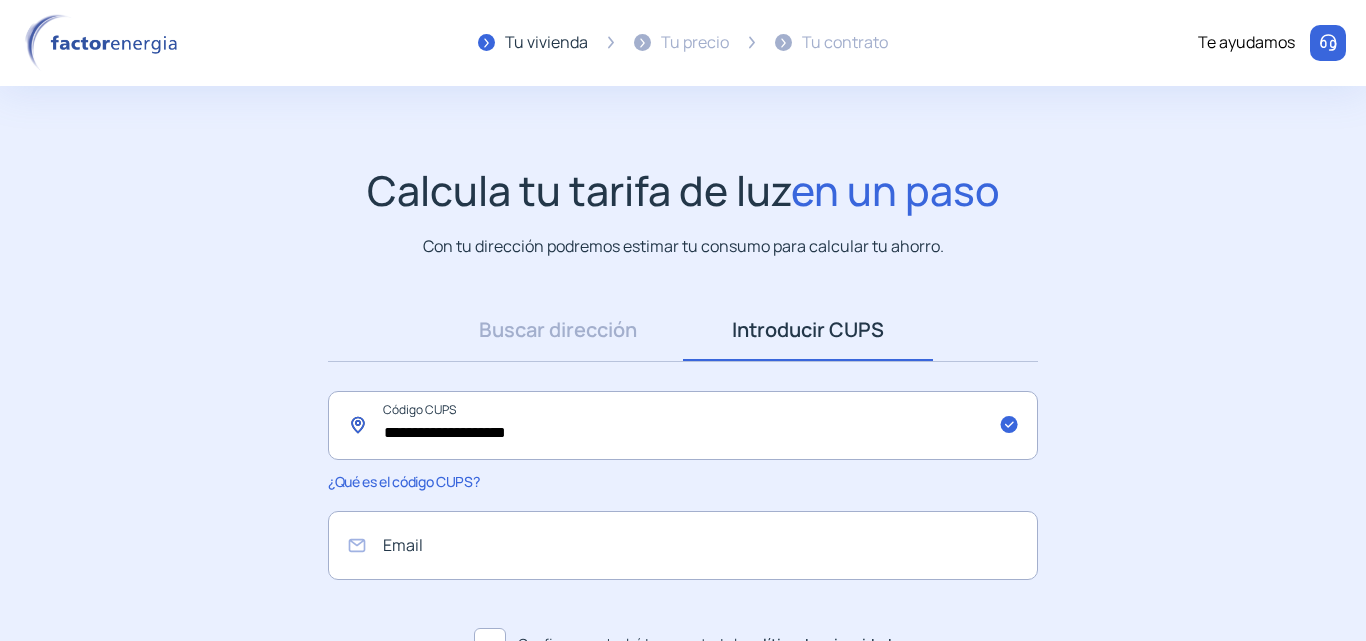type on "**********" 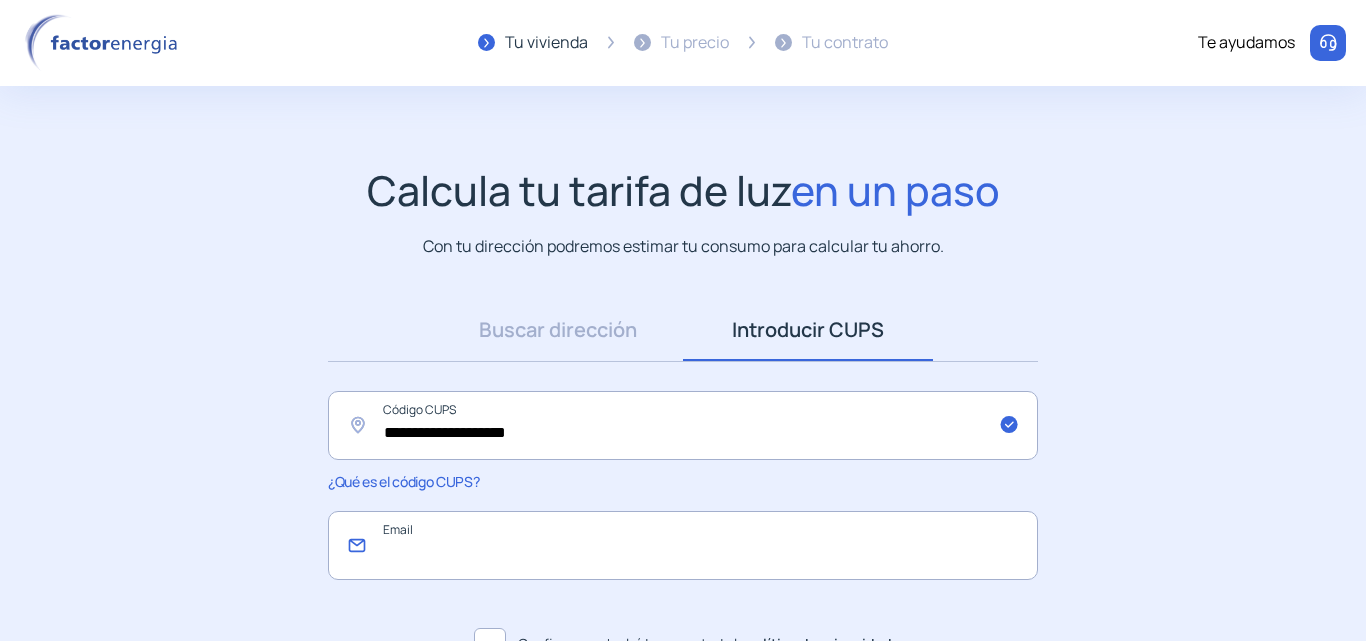click 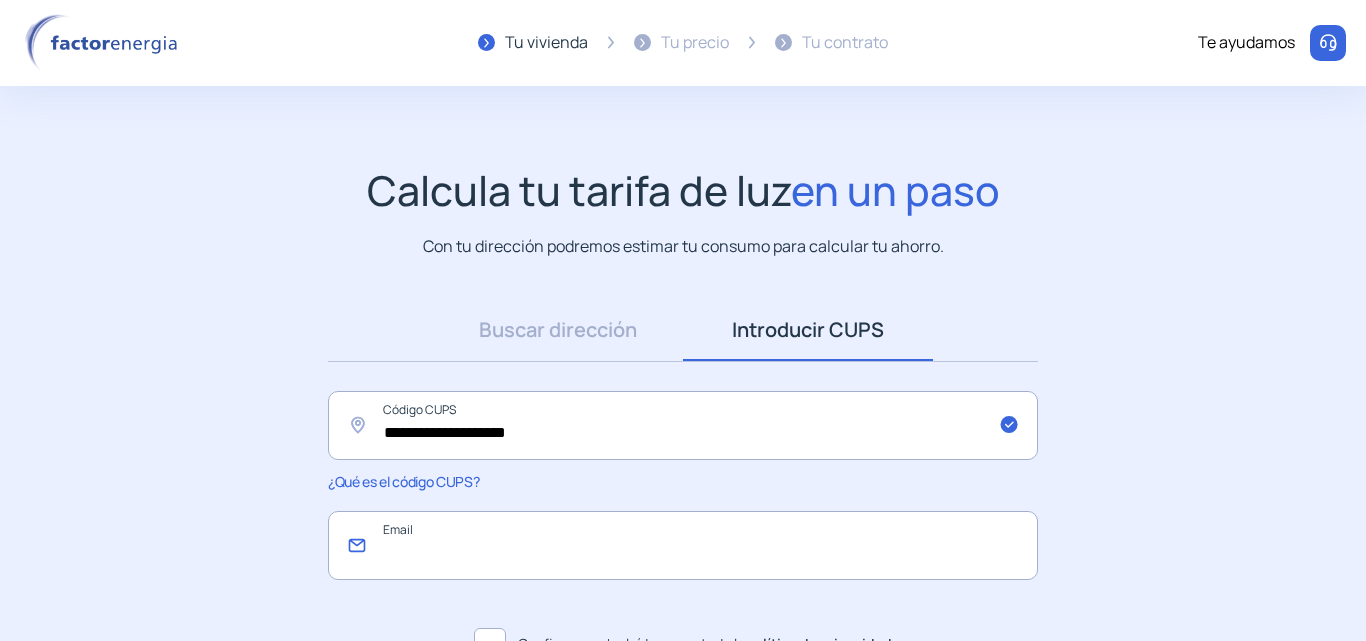 type on "**********" 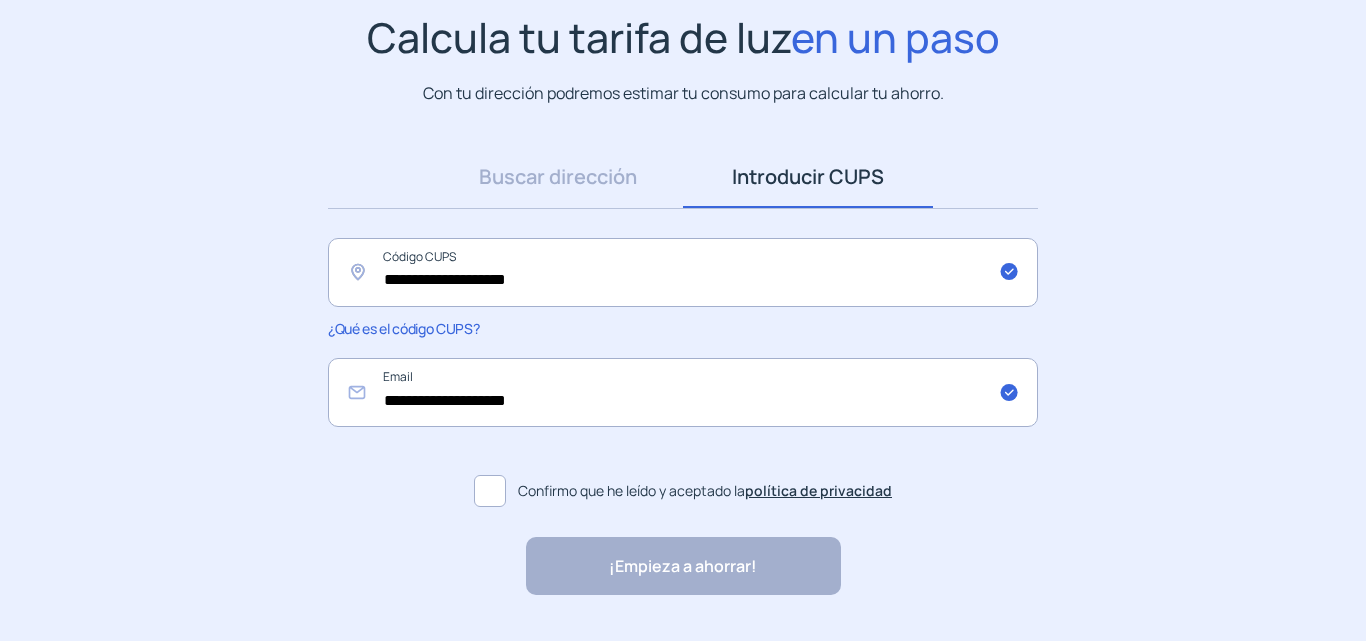 scroll, scrollTop: 207, scrollLeft: 0, axis: vertical 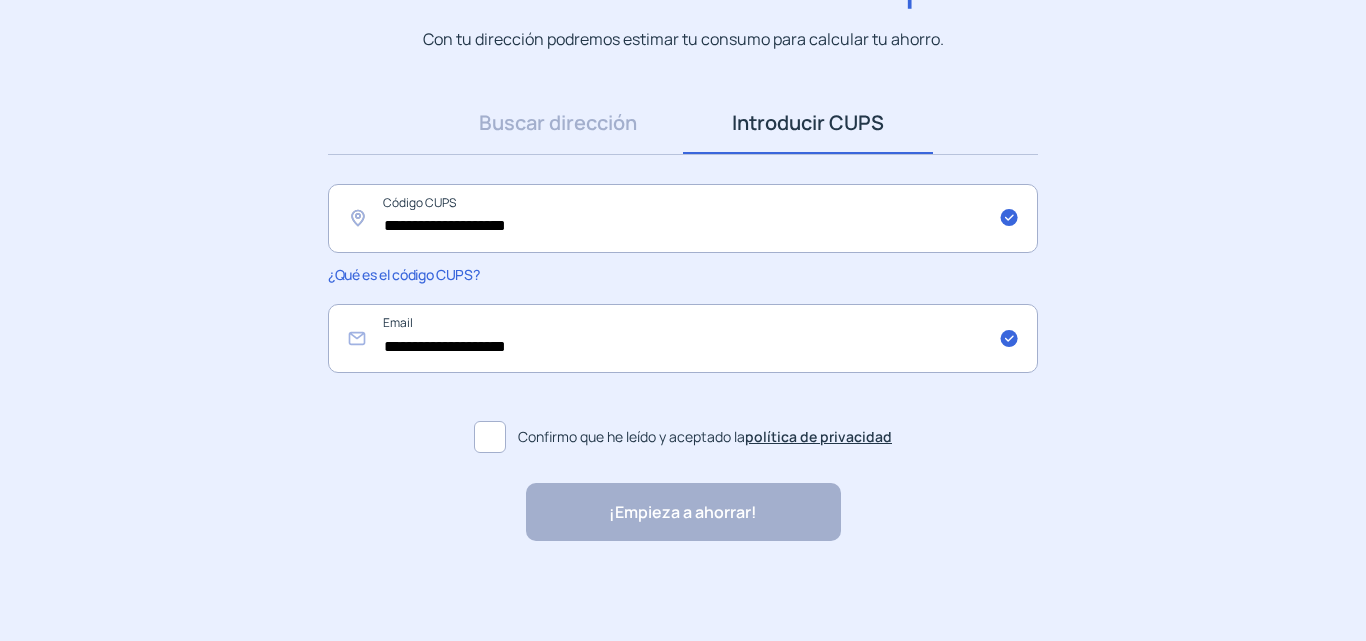 click 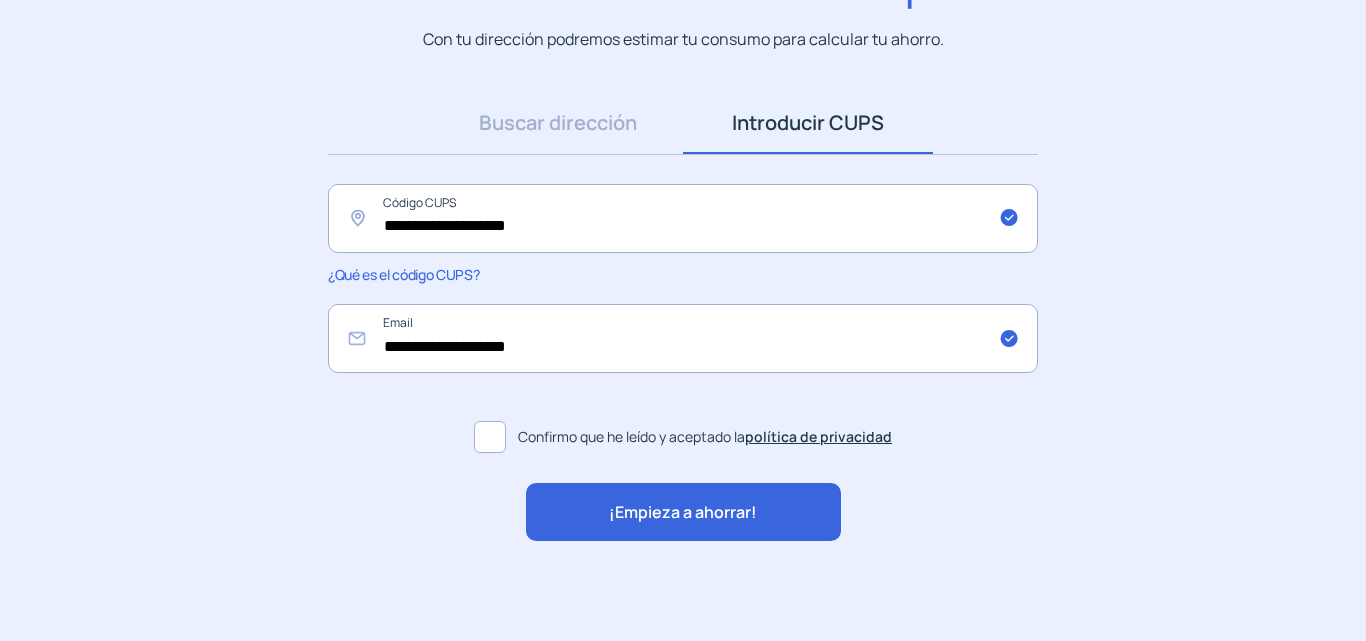 click on "¡Empieza a ahorrar!" 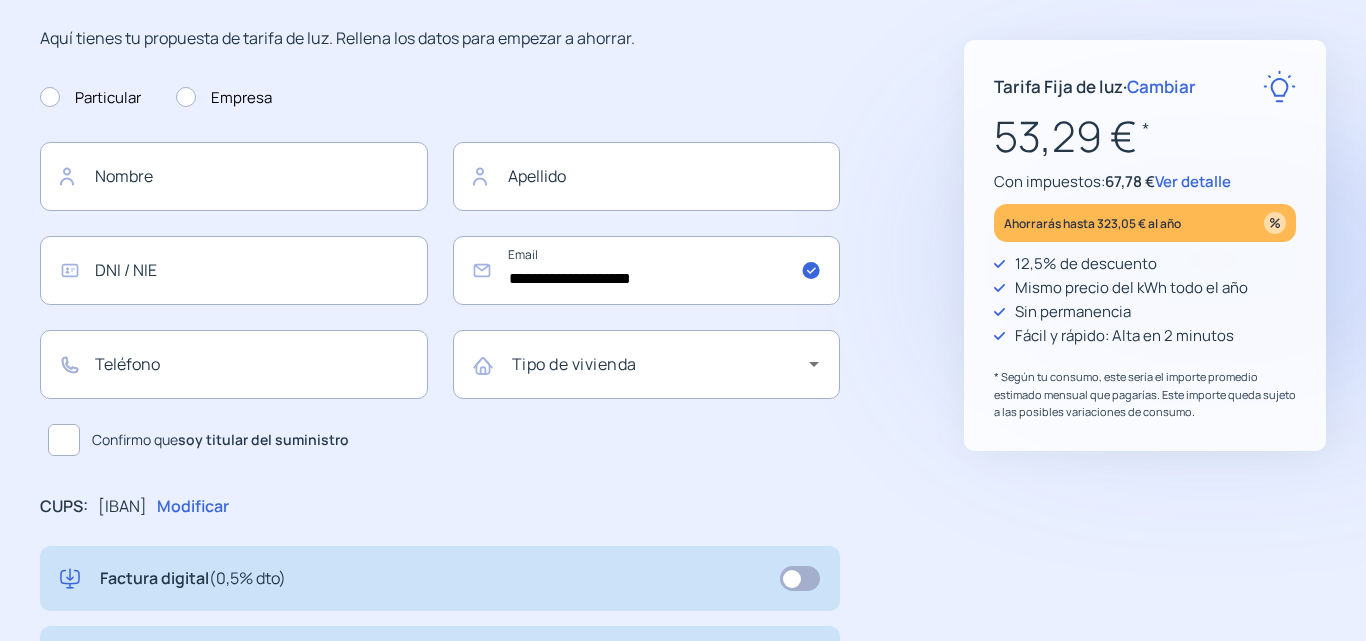 scroll, scrollTop: 0, scrollLeft: 0, axis: both 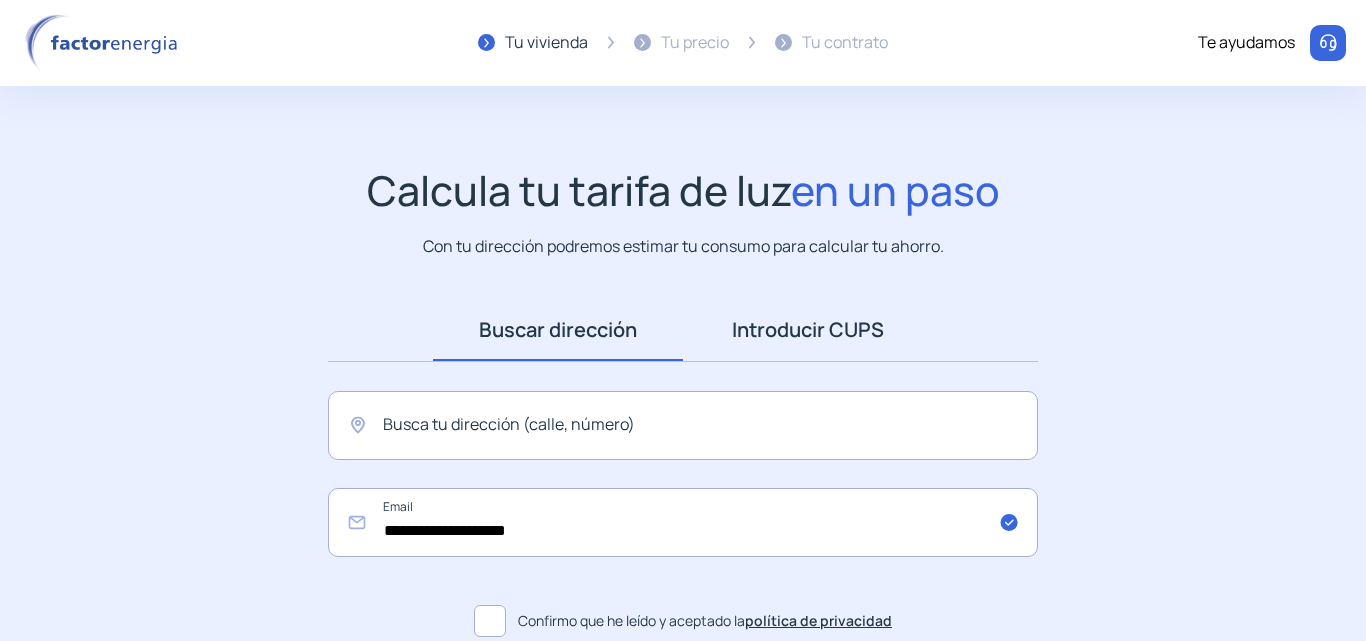 click on "Introducir CUPS" at bounding box center [808, 330] 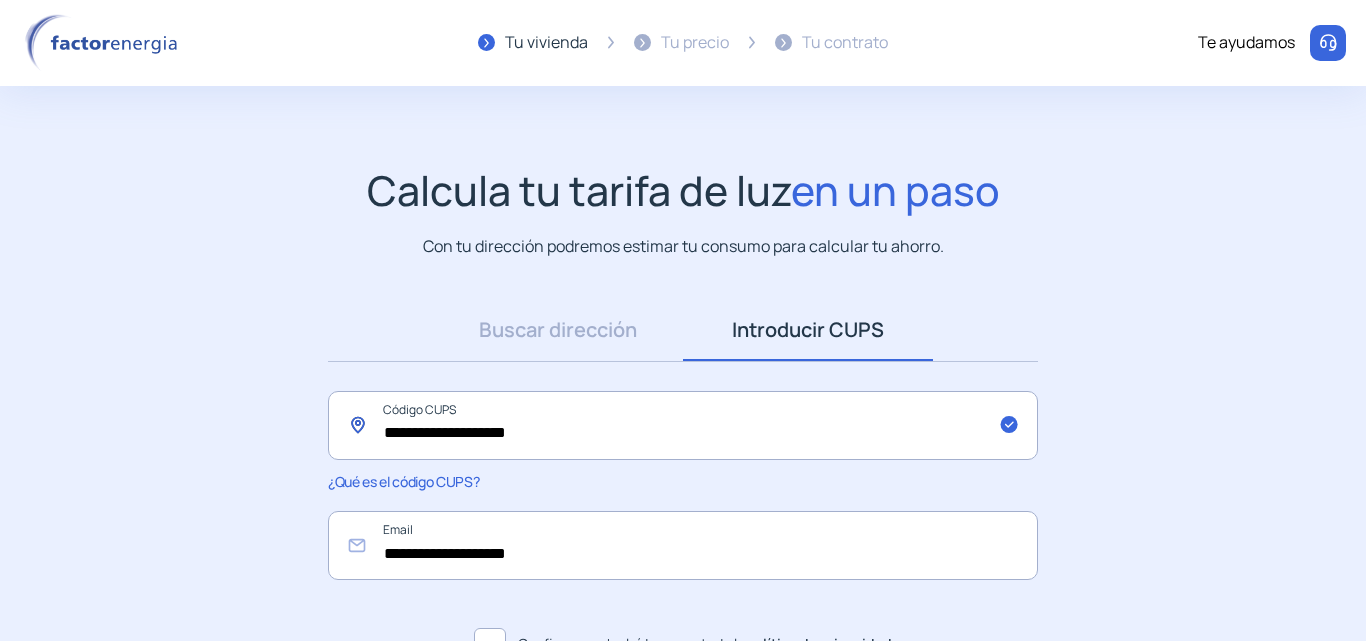 drag, startPoint x: 639, startPoint y: 434, endPoint x: 115, endPoint y: 447, distance: 524.16125 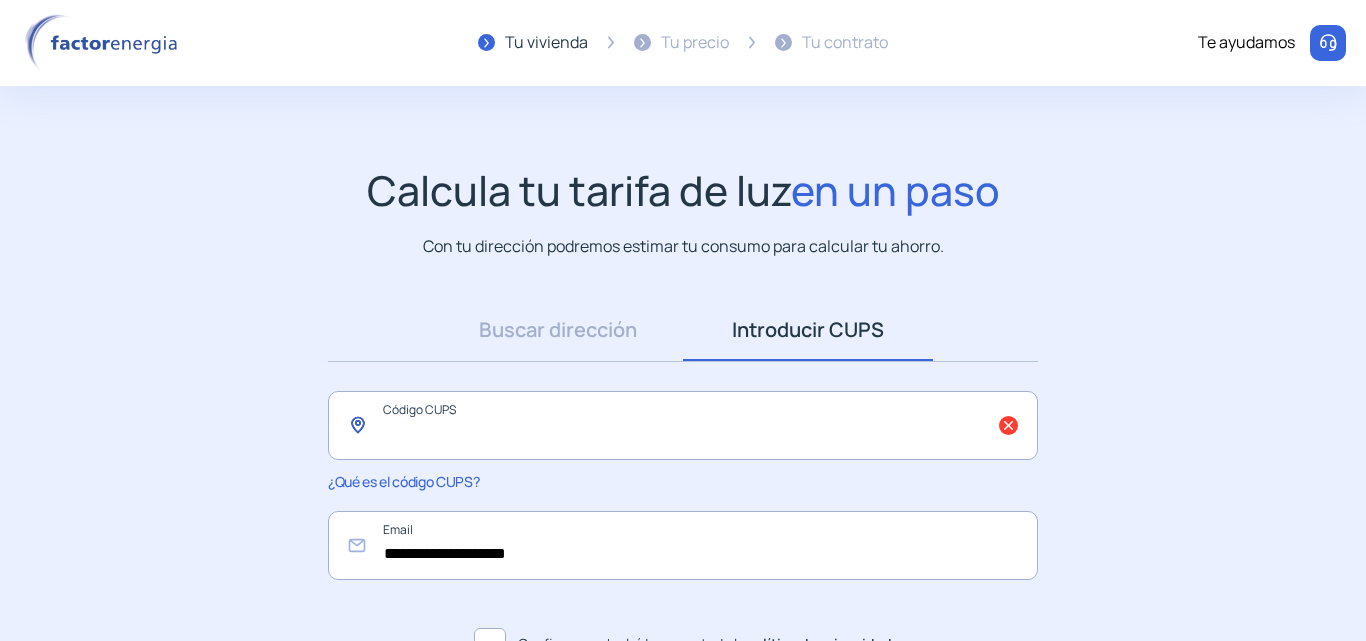 paste on "**********" 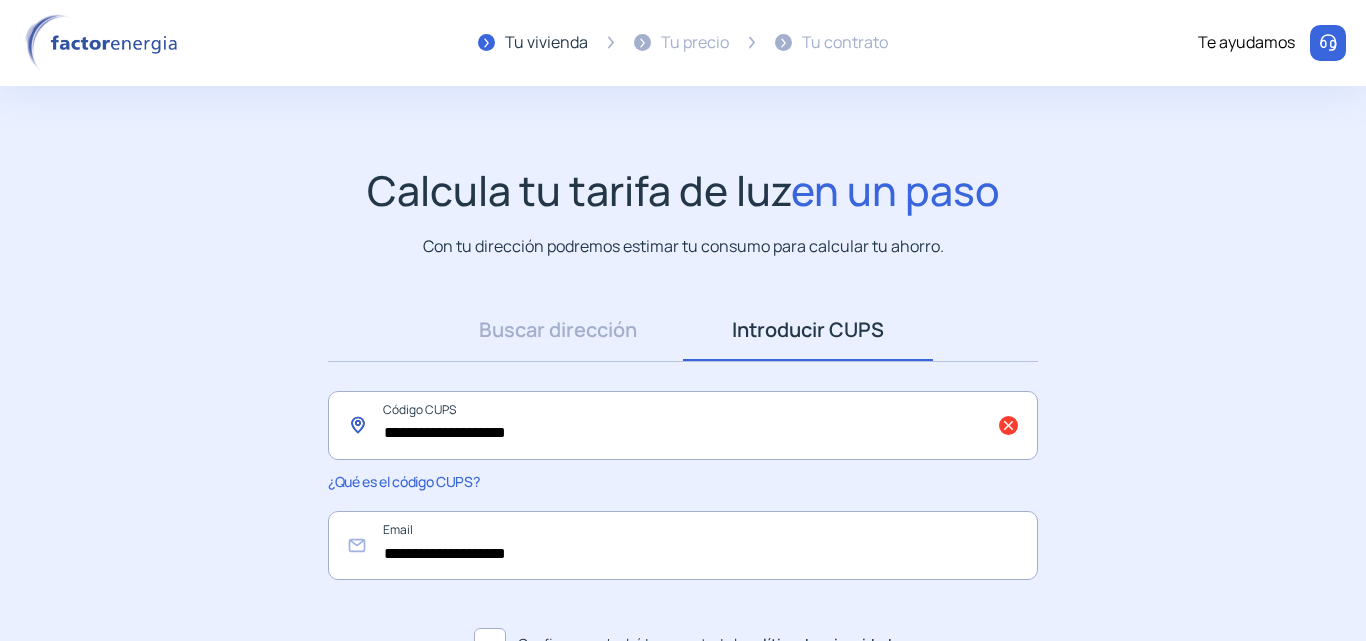 type on "**********" 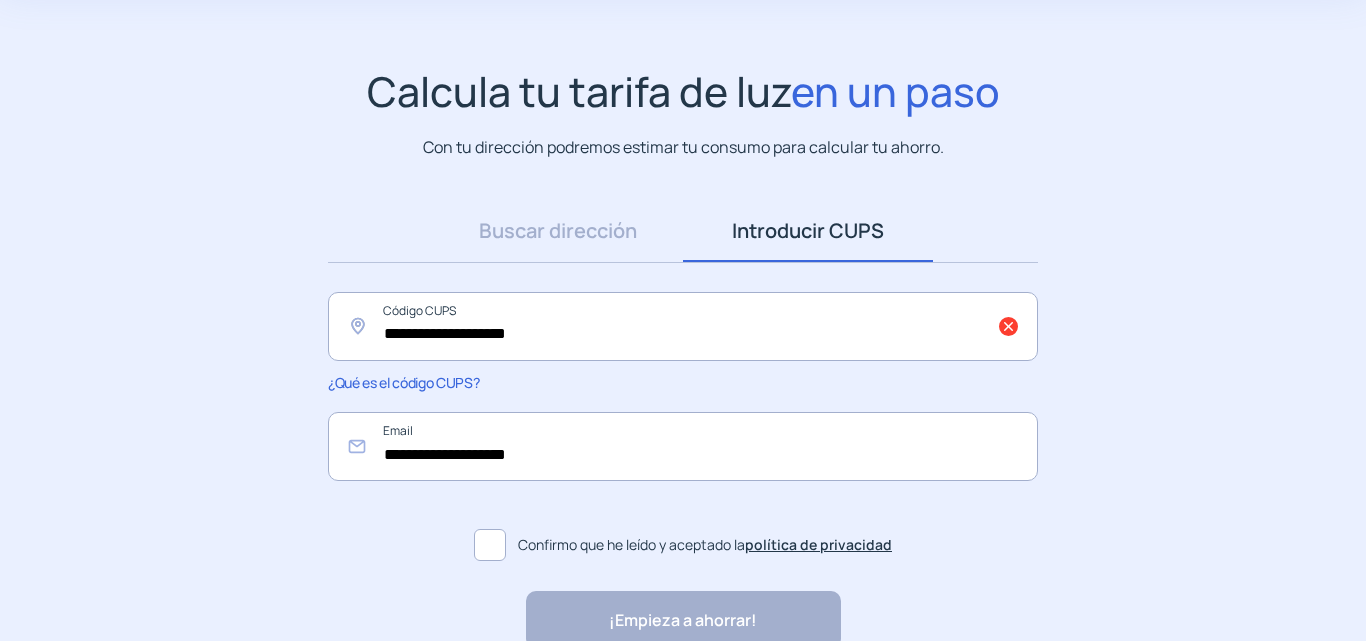 scroll, scrollTop: 207, scrollLeft: 0, axis: vertical 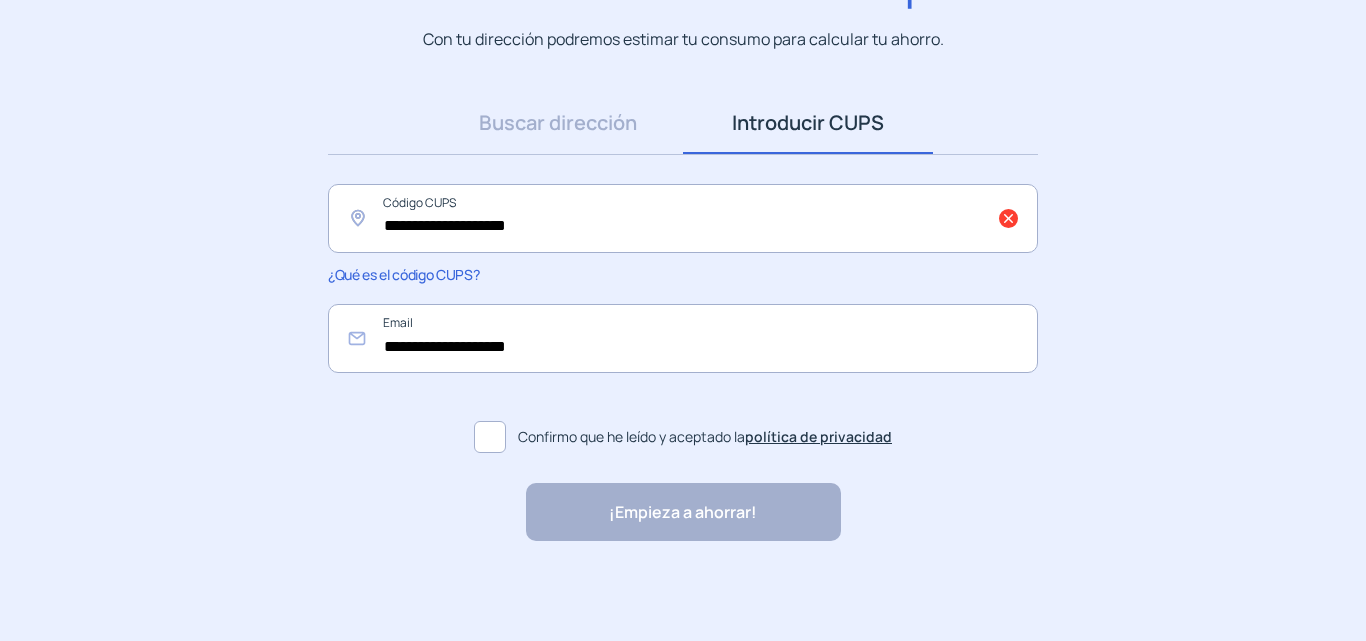 click 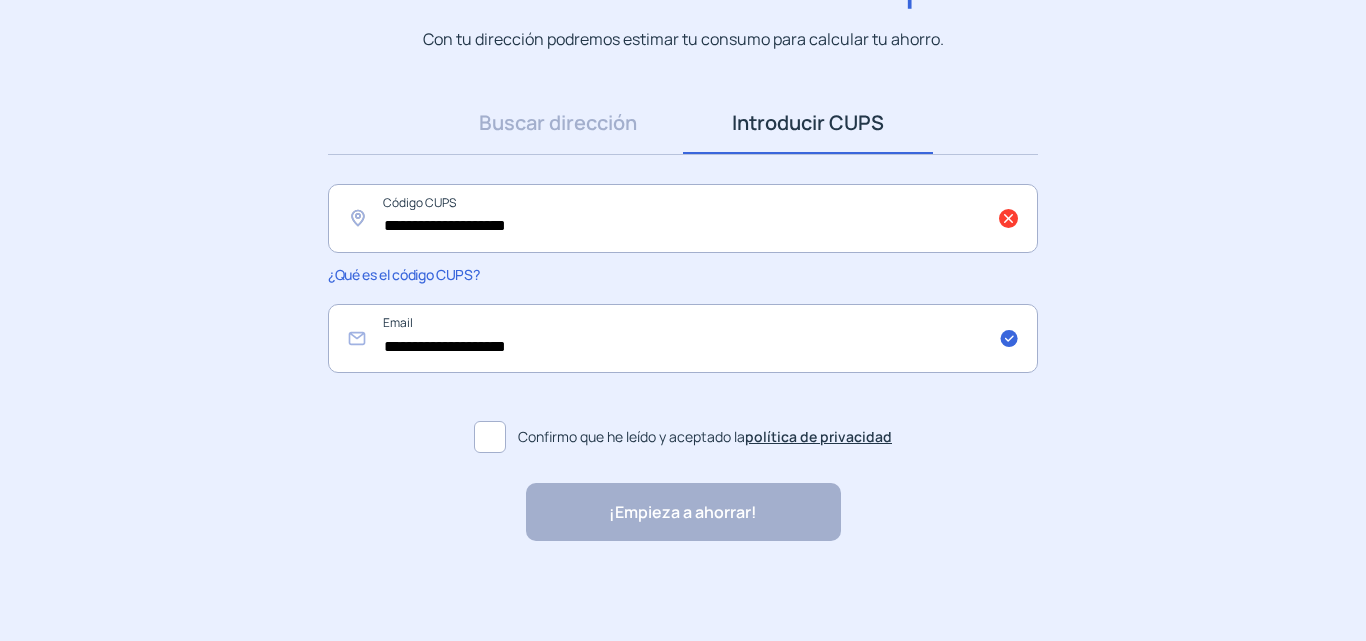 click on "¡Empieza a ahorrar! "Excelente servicio y atención al cliente" "Respeto por el cliente y variedad de tarifas" "Todo genial y muy rápido" "Rapidez y buen trato al cliente"" 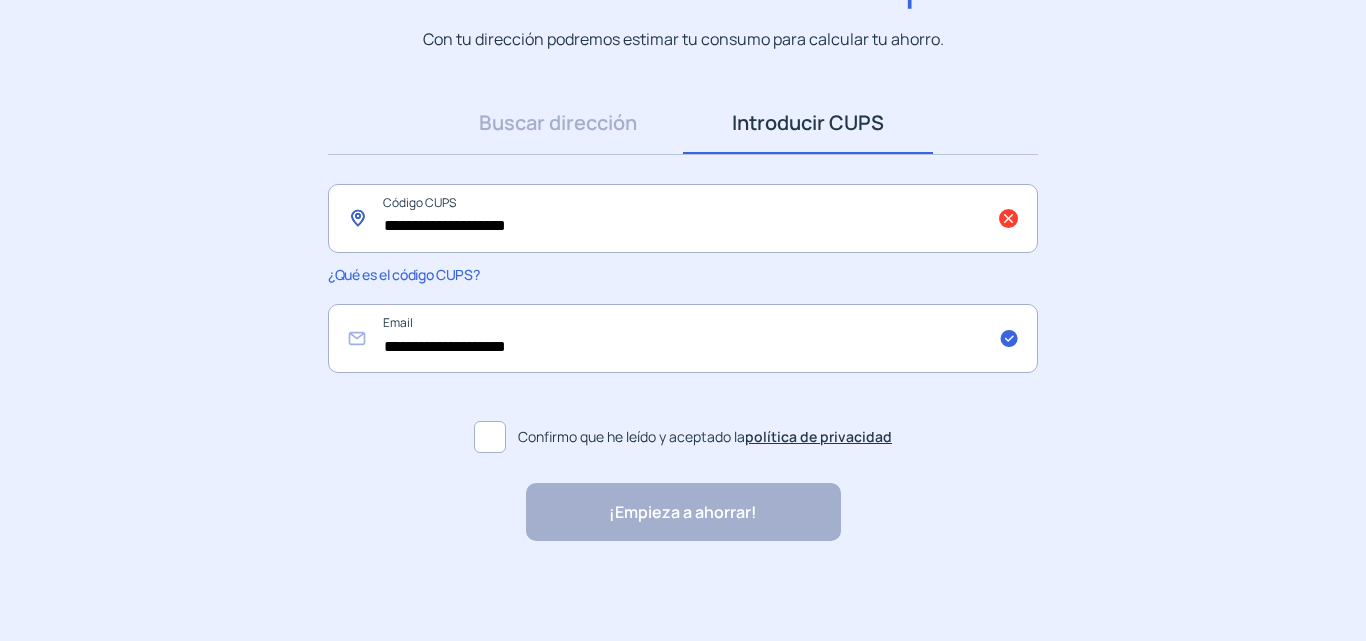 click on "**********" 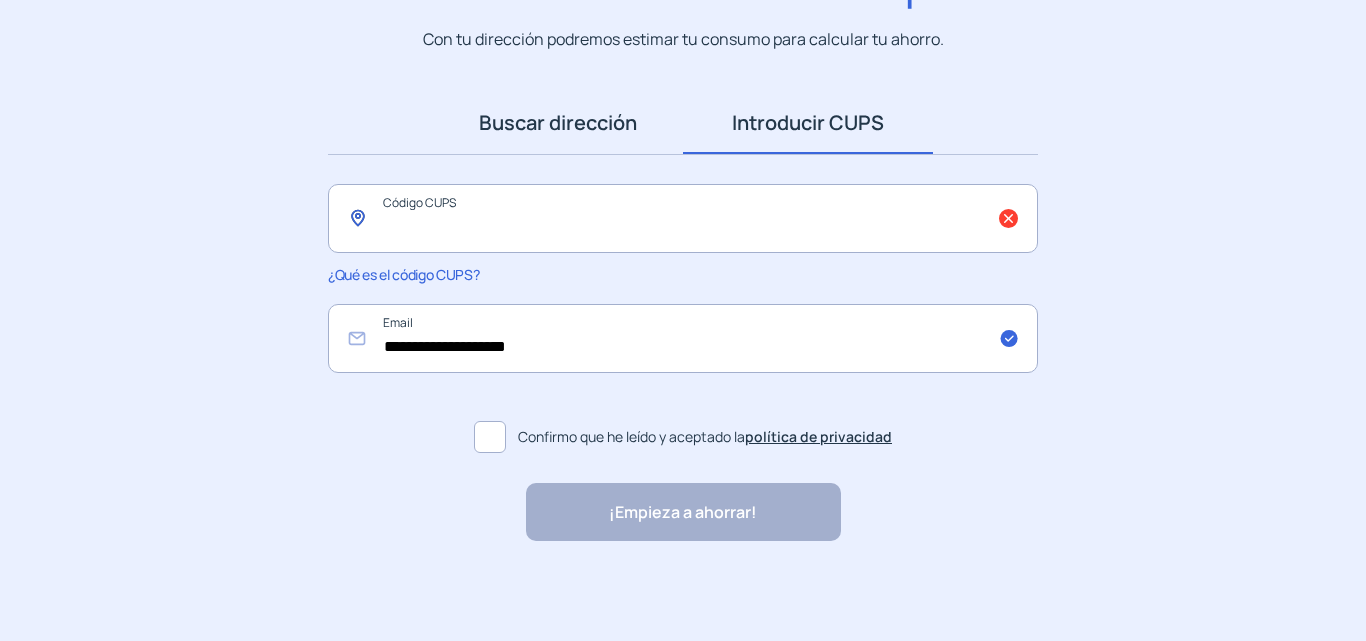 type 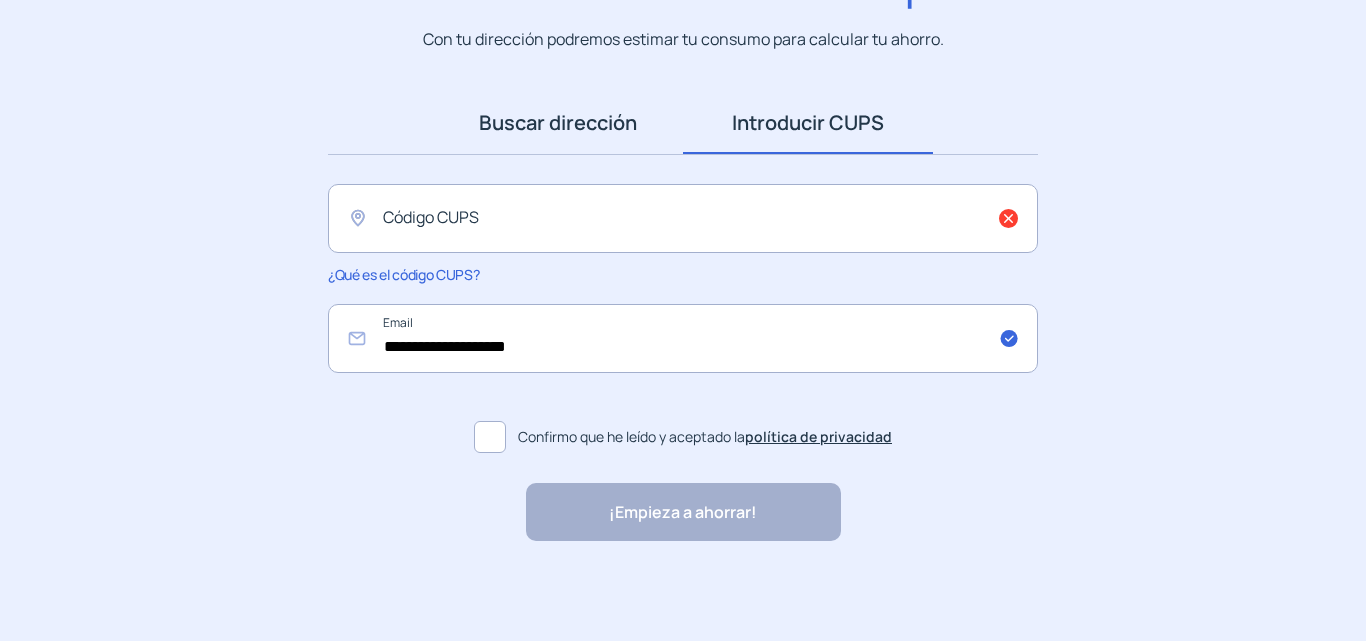 click on "Buscar dirección" at bounding box center (558, 123) 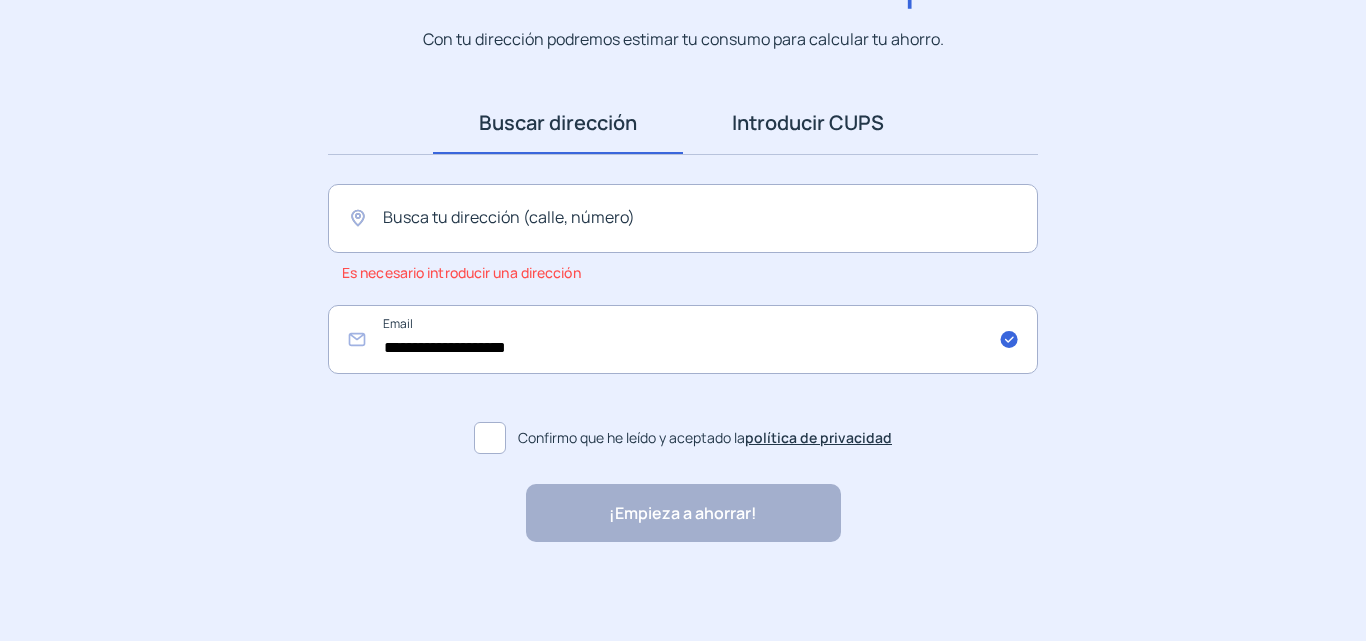 click on "Introducir CUPS" at bounding box center [808, 123] 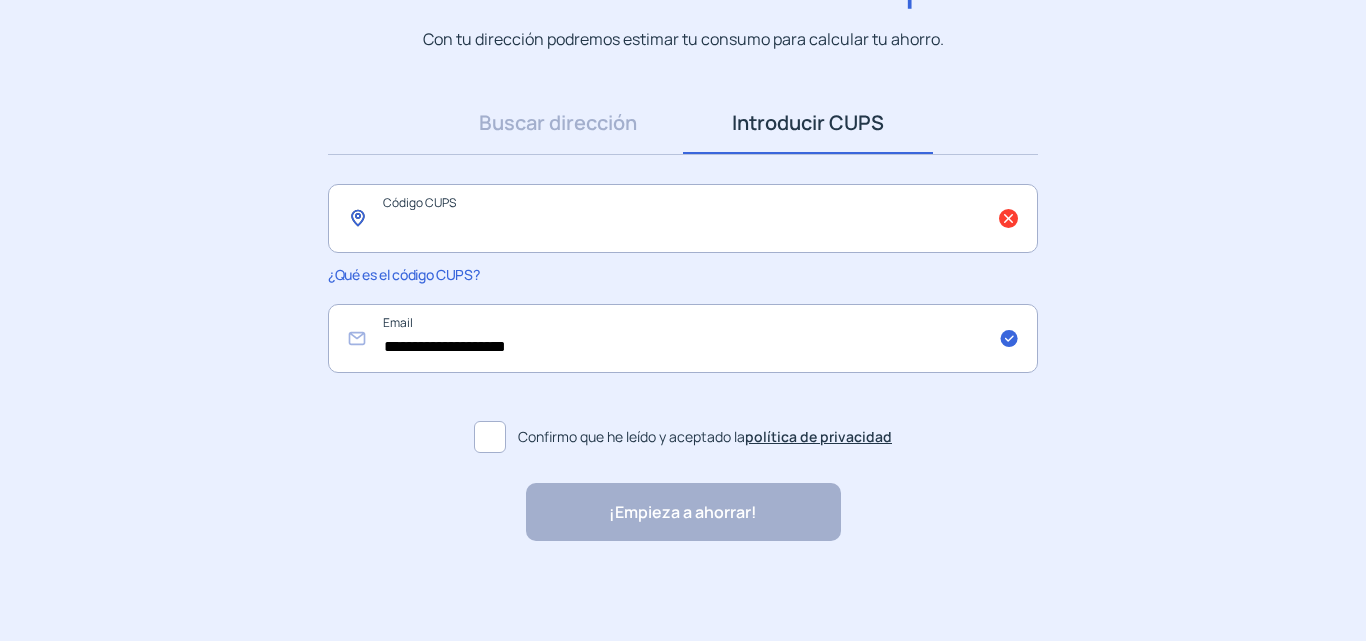 click 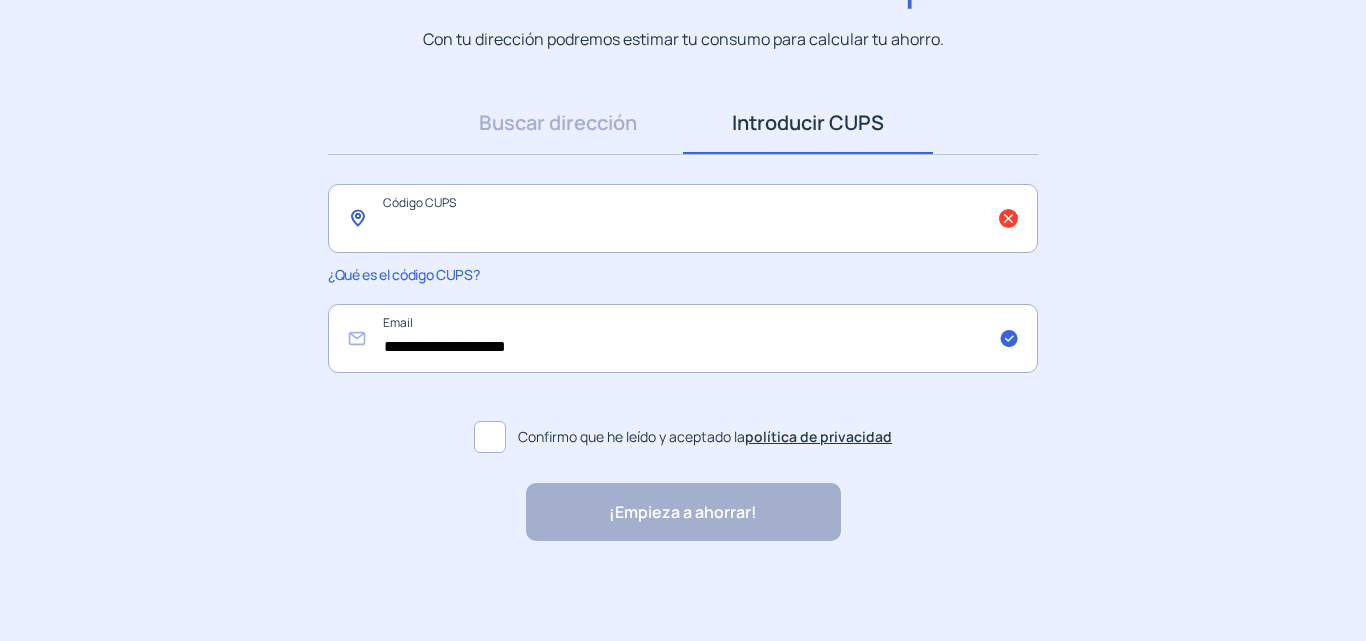 paste on "**********" 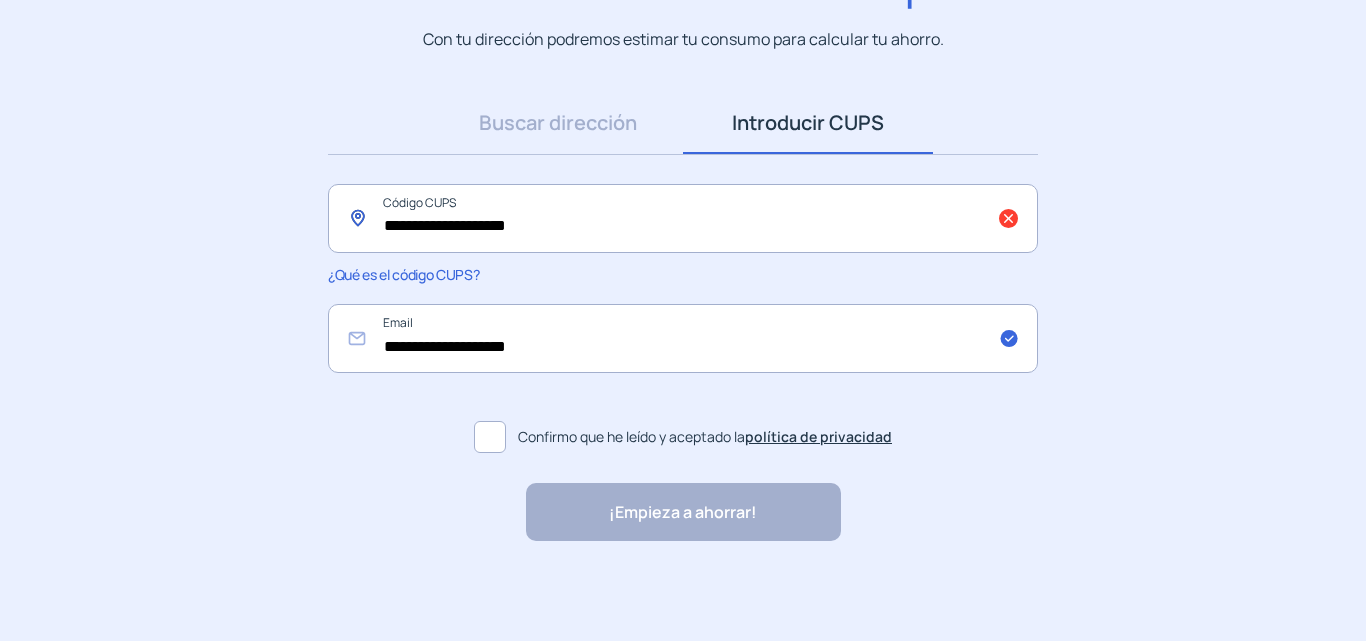 type on "**********" 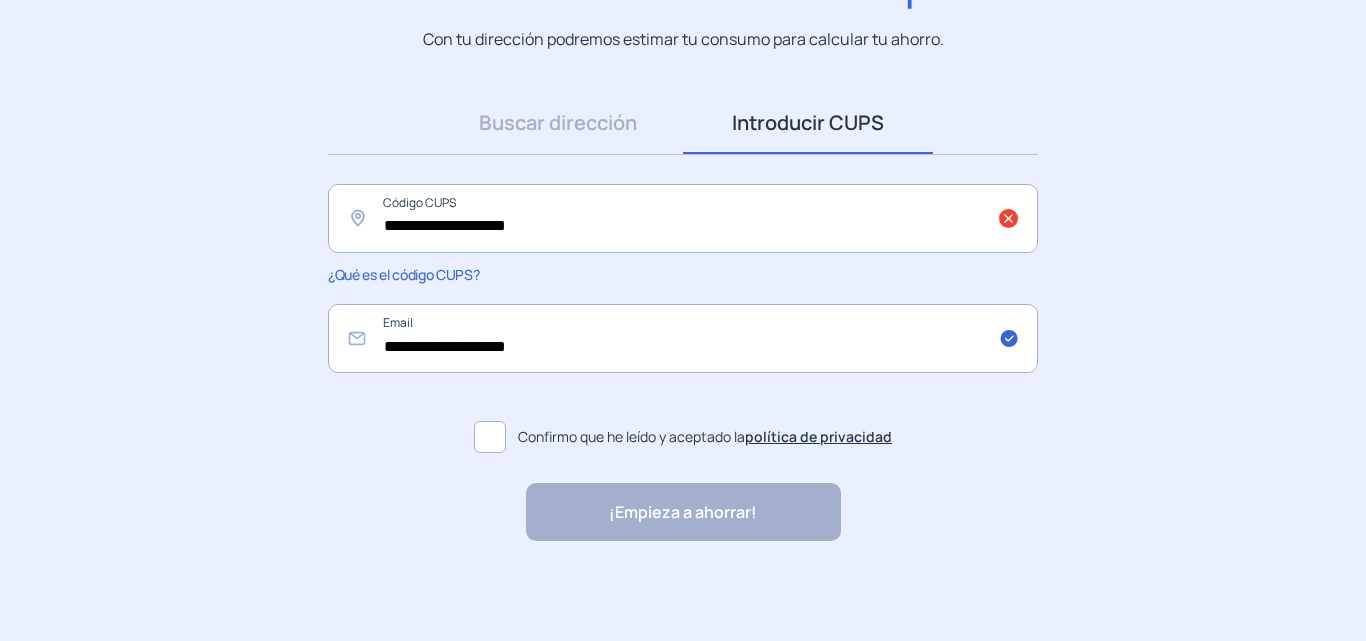 click on "¡Empieza a ahorrar! "Excelente servicio y atención al cliente" "Respeto por el cliente y variedad de tarifas" "Todo genial y muy rápido" "Rapidez y buen trato al cliente"" 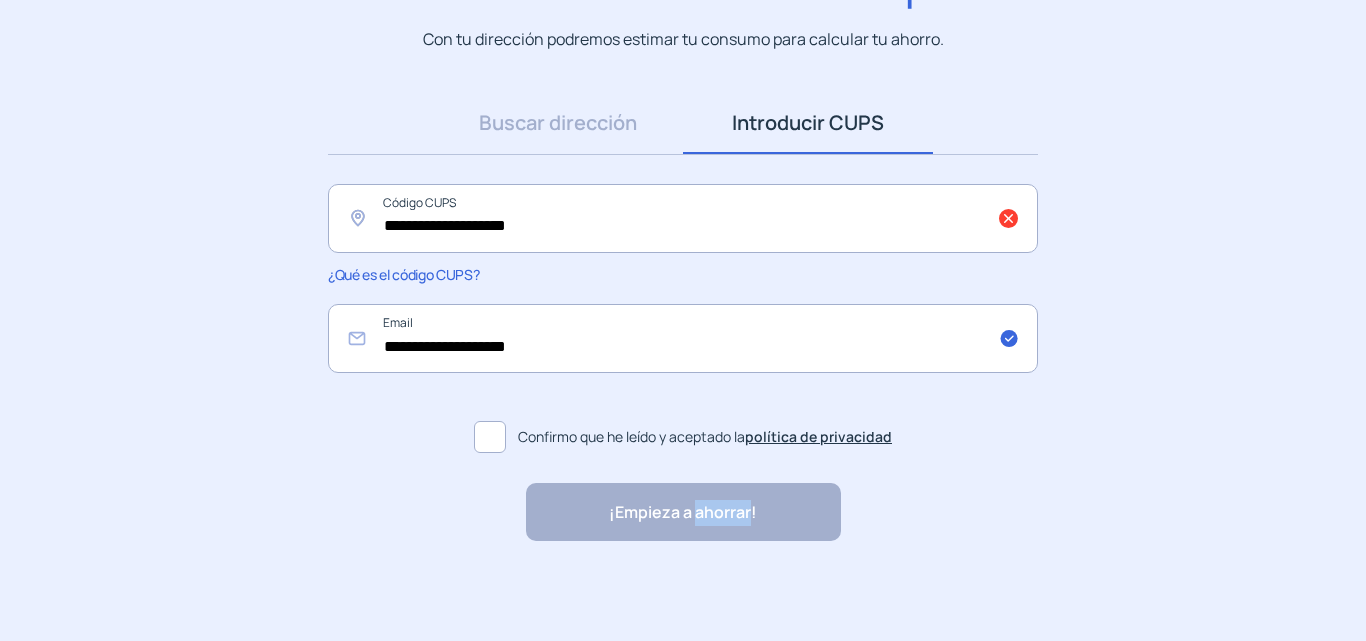 click on "¡Empieza a ahorrar! "Excelente servicio y atención al cliente" "Respeto por el cliente y variedad de tarifas" "Todo genial y muy rápido" "Rapidez y buen trato al cliente"" 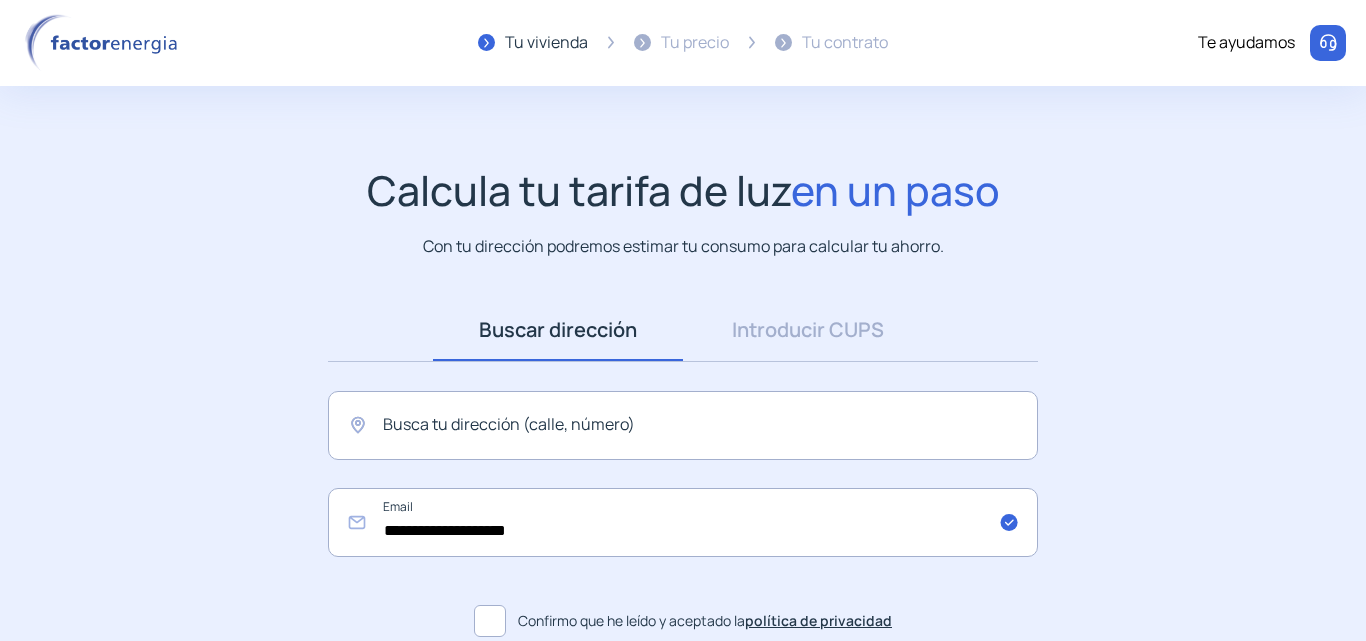 scroll, scrollTop: 0, scrollLeft: 0, axis: both 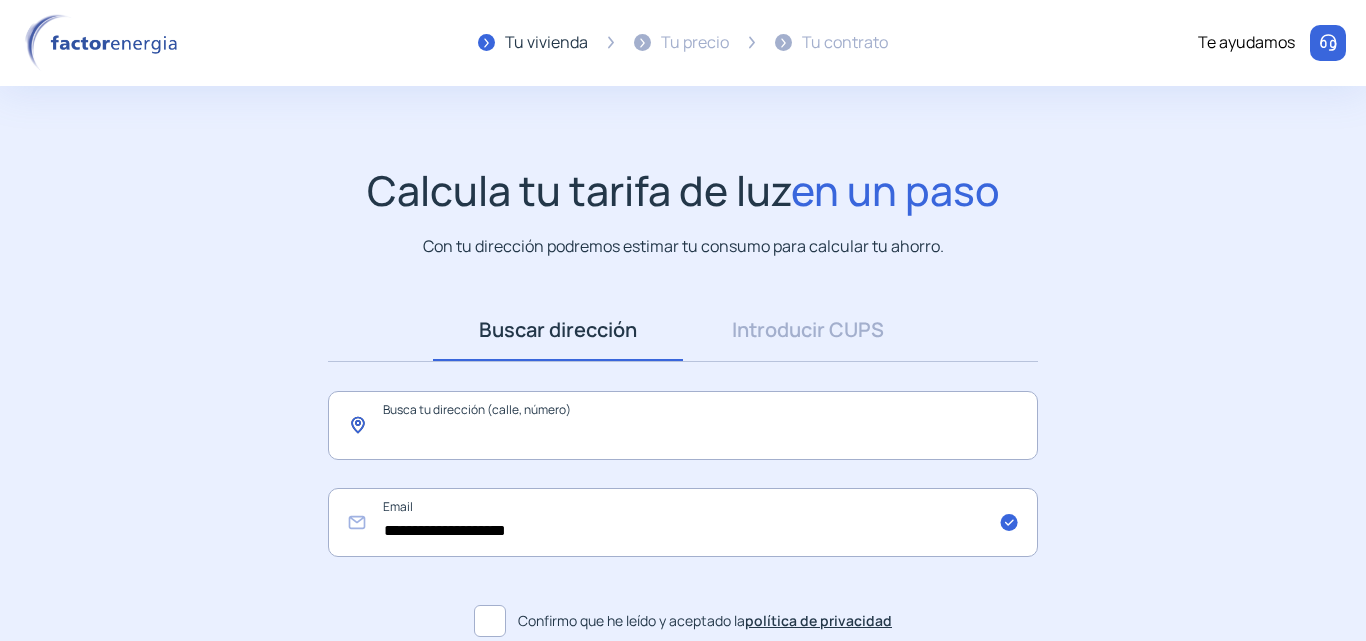 click 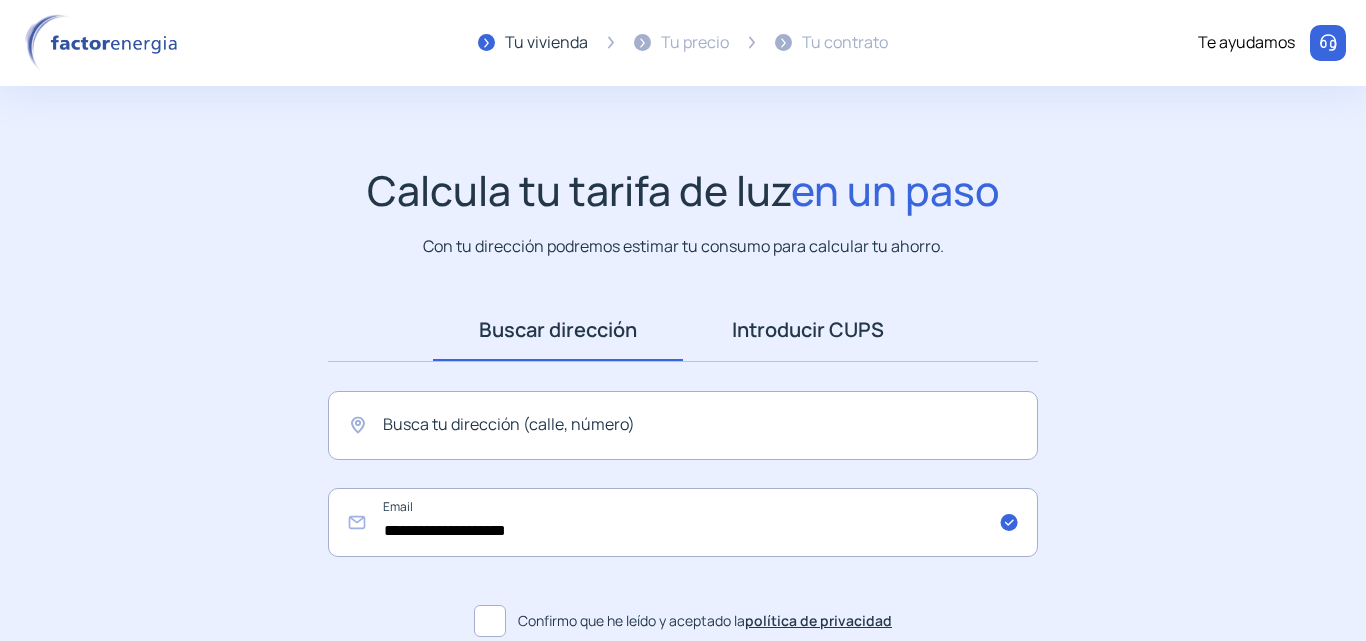 drag, startPoint x: 514, startPoint y: 418, endPoint x: 872, endPoint y: 327, distance: 369.3846 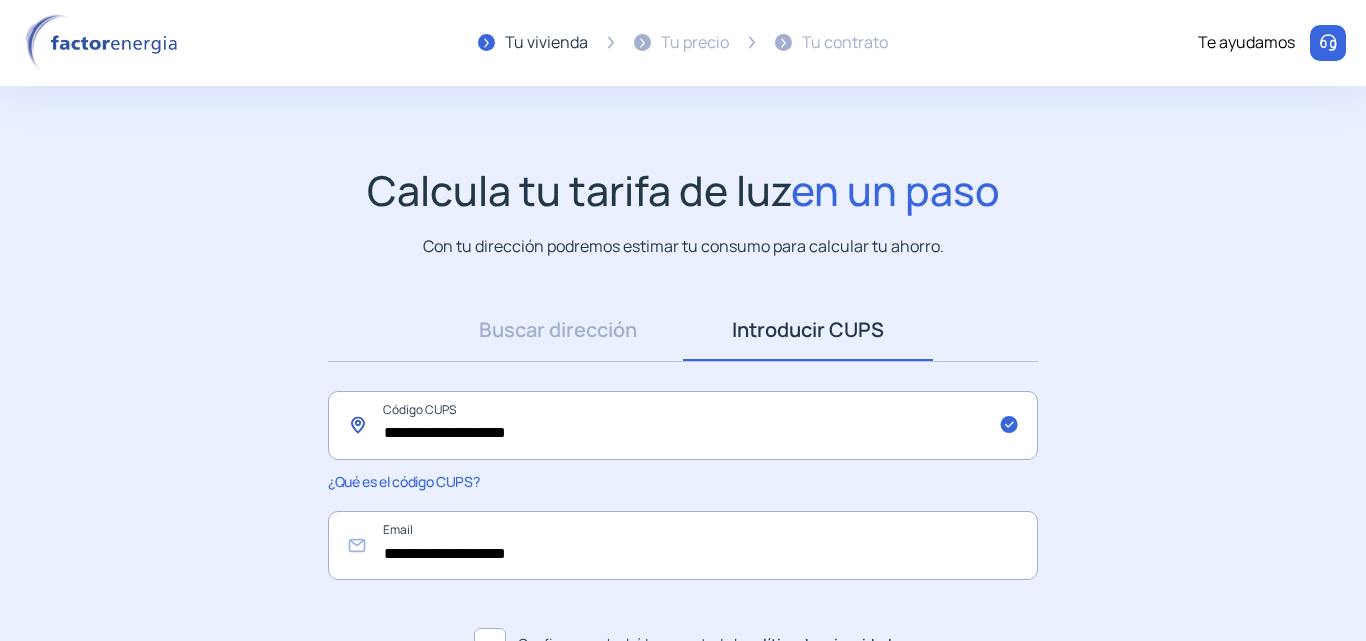 click on "**********" 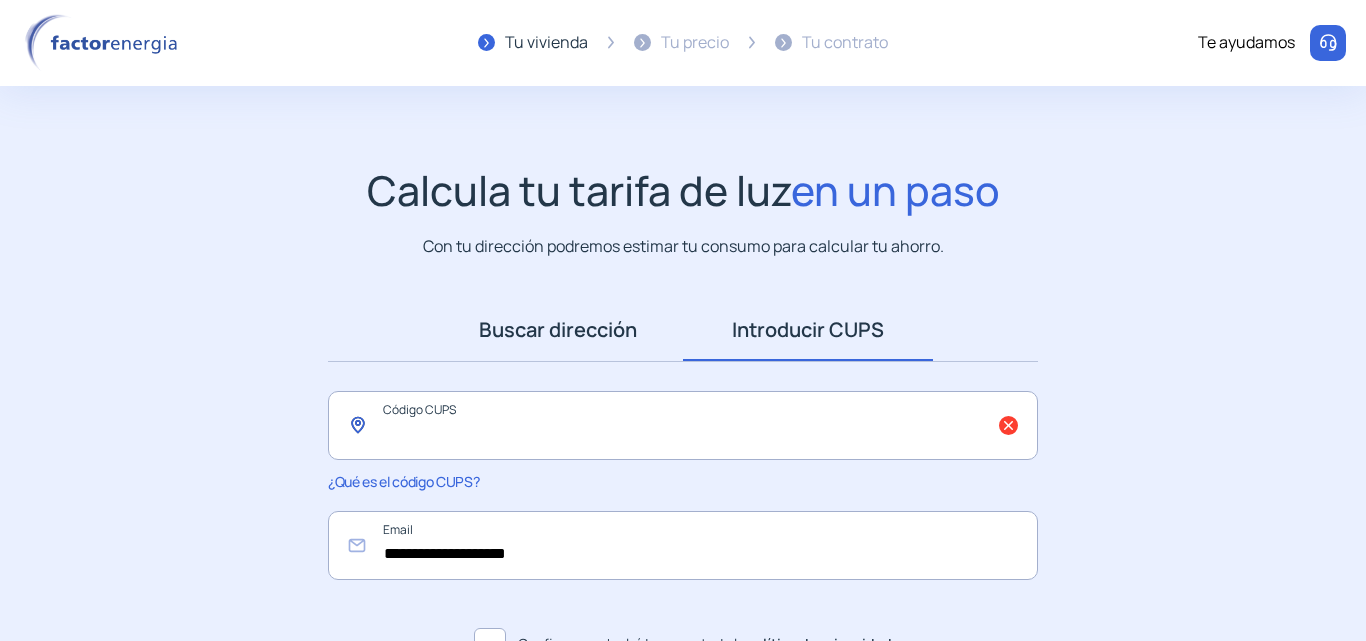 type 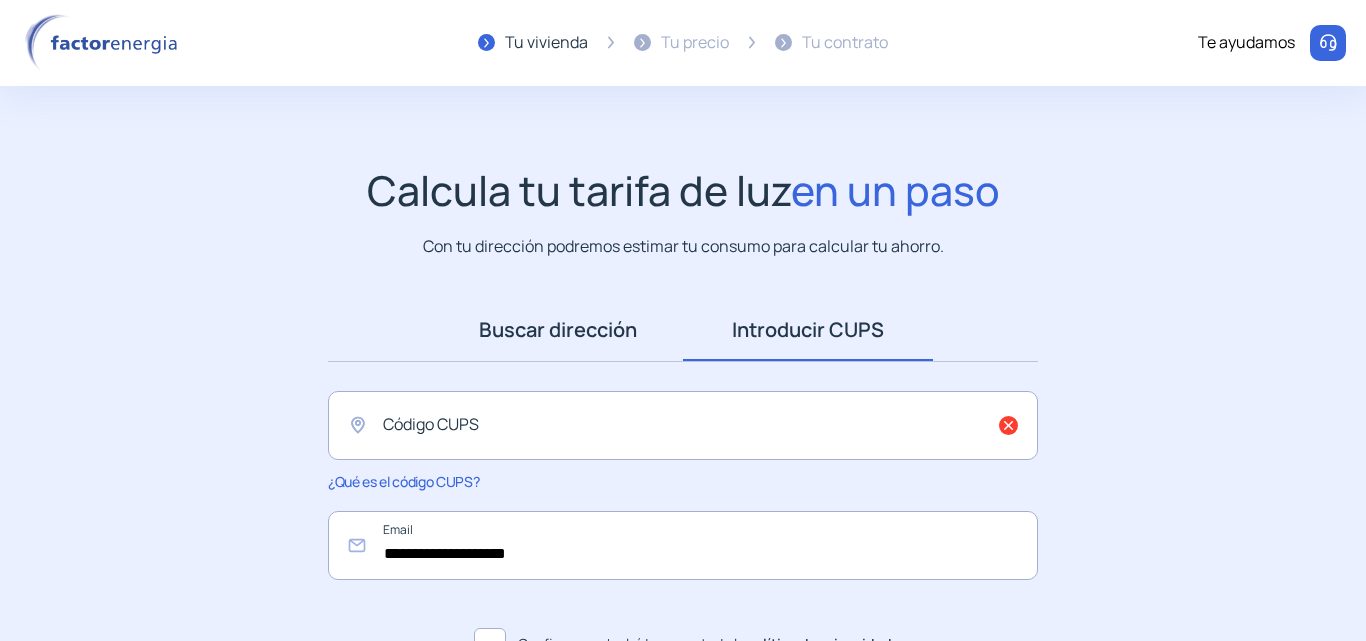 click on "Buscar dirección" at bounding box center (558, 330) 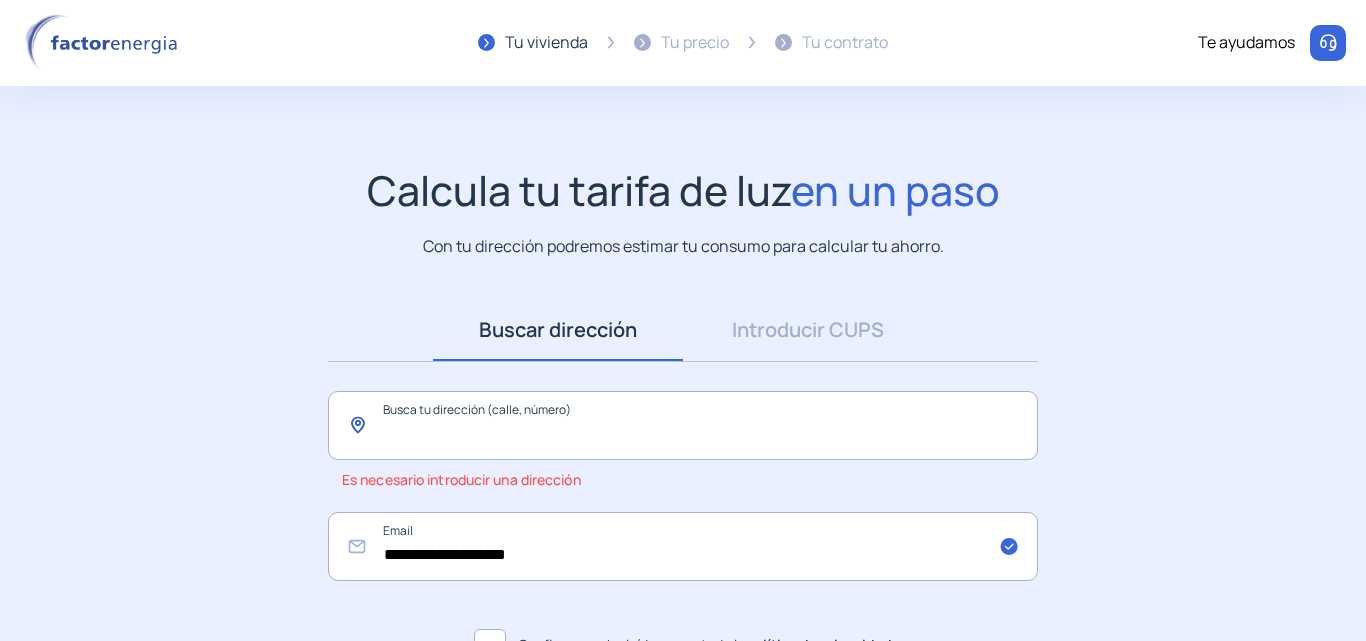 click 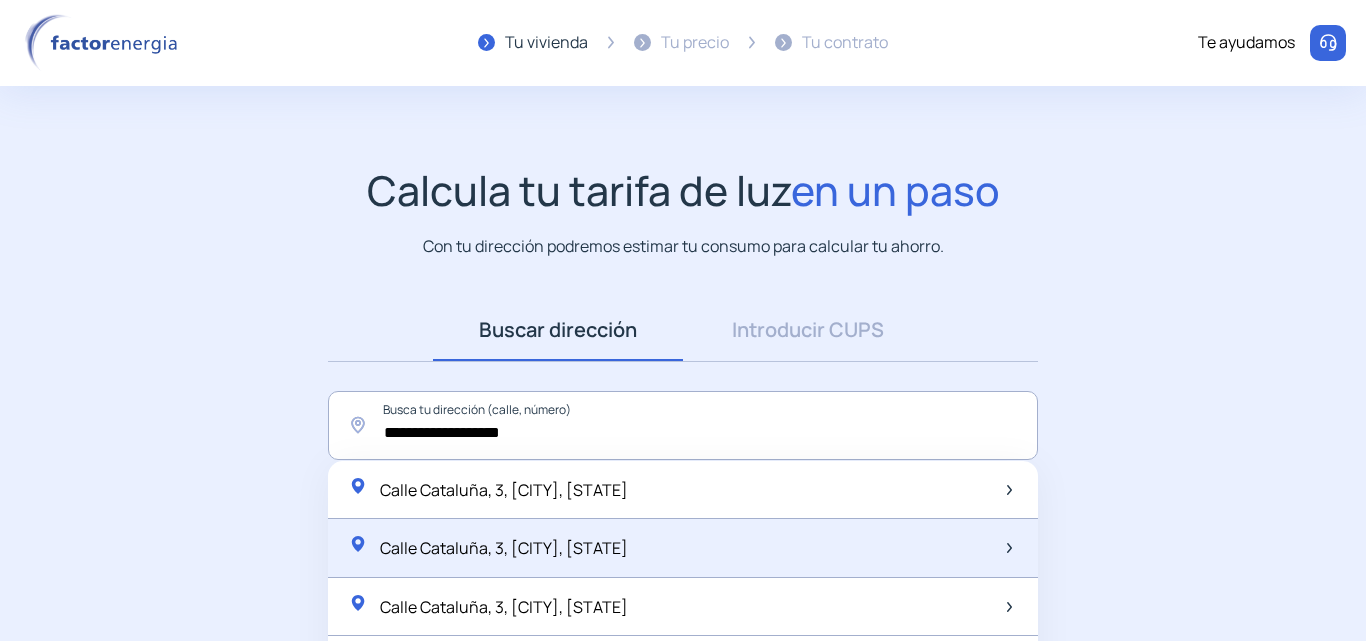 click on "Calle Cataluña, 3, [CITY], [STATE]" 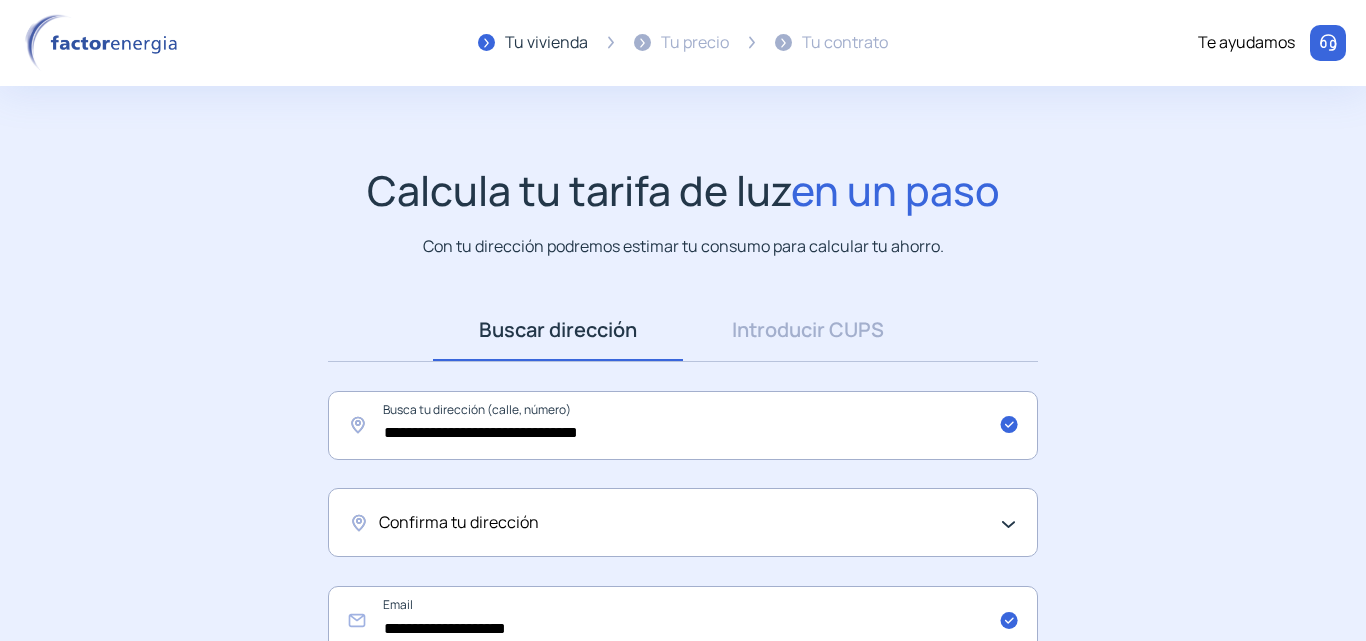 click on "Confirma tu dirección" 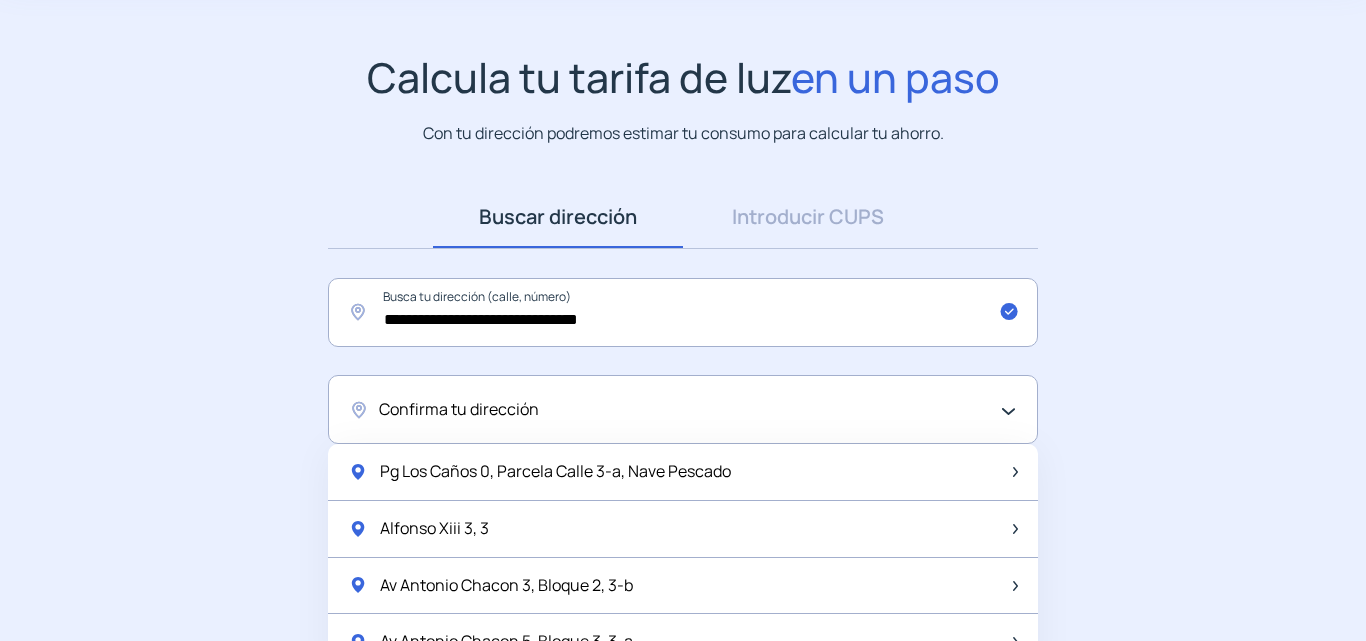 scroll, scrollTop: 114, scrollLeft: 0, axis: vertical 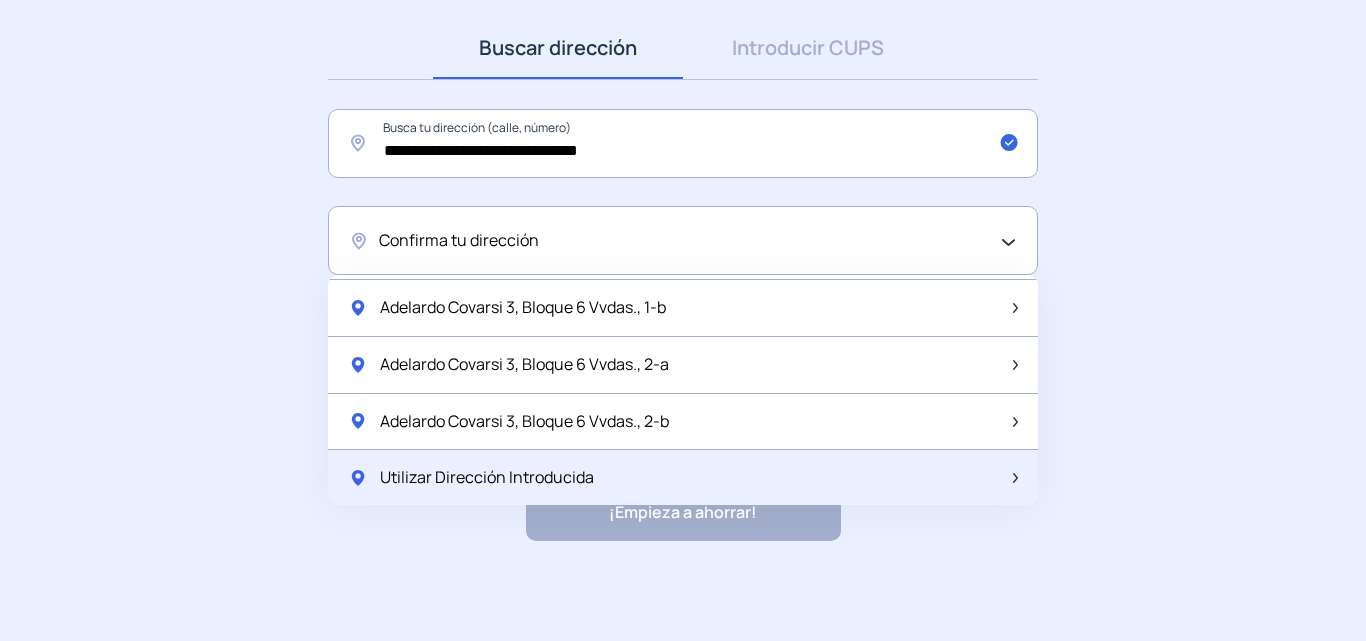 click on "Utilizar Dirección Introducida" 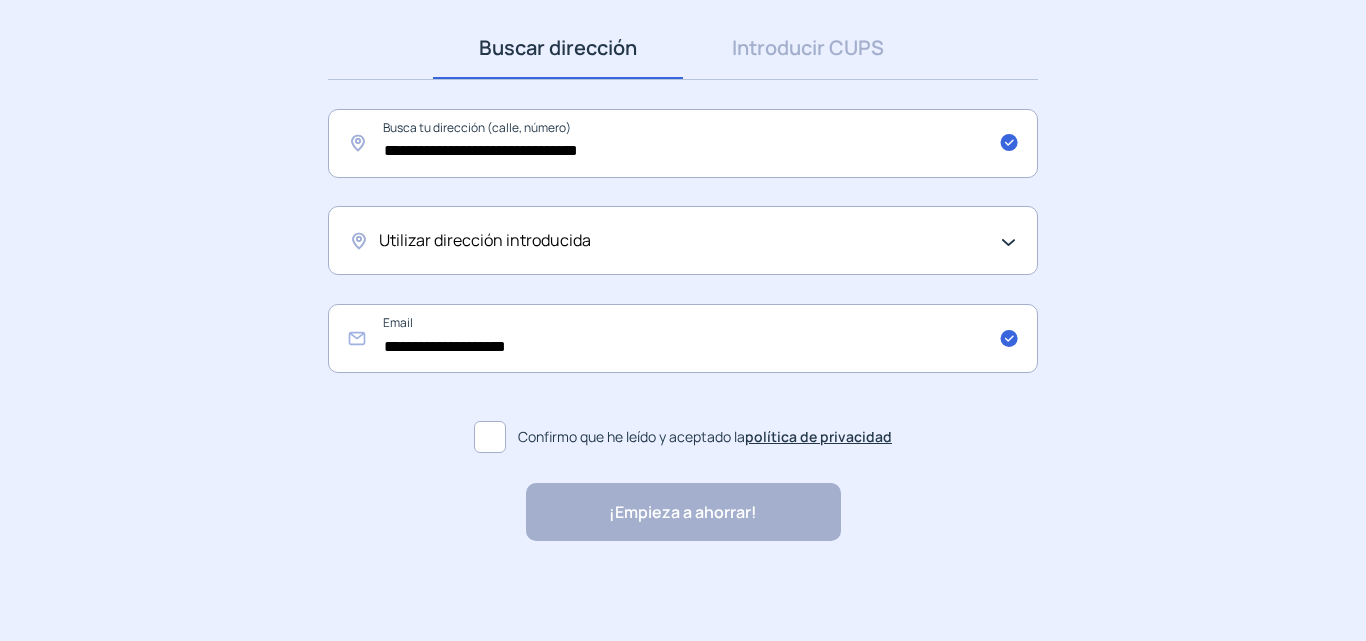 click 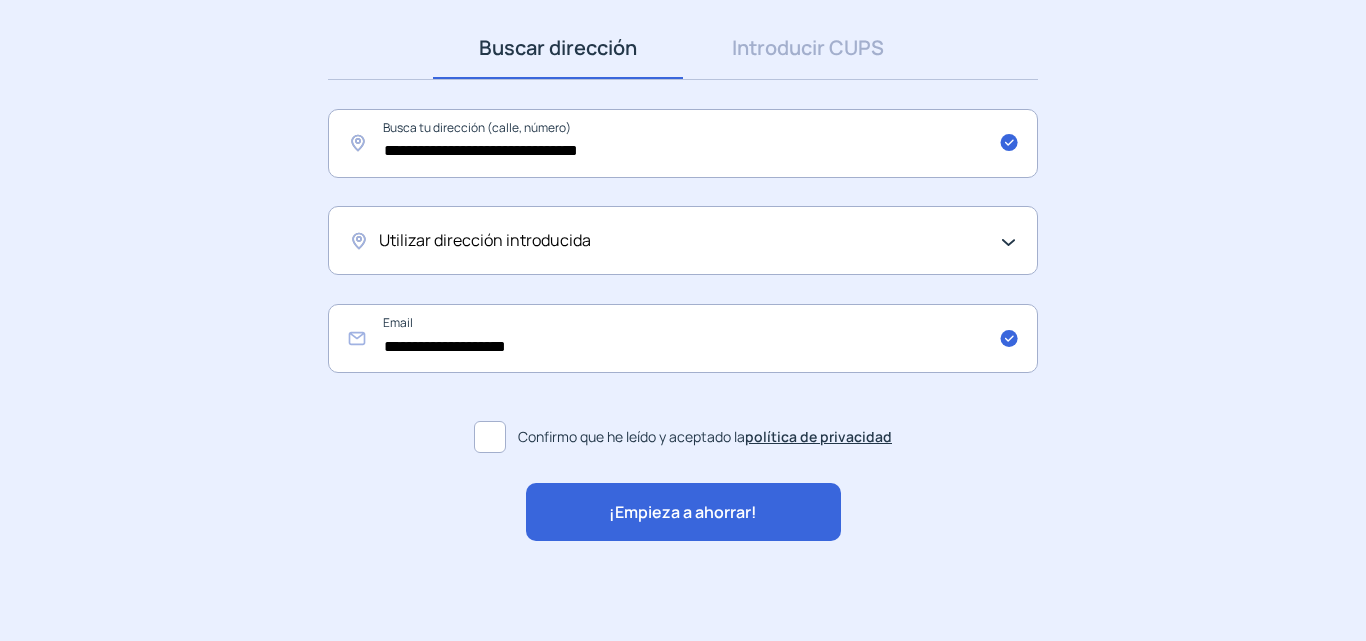 click on "¡Empieza a ahorrar!" 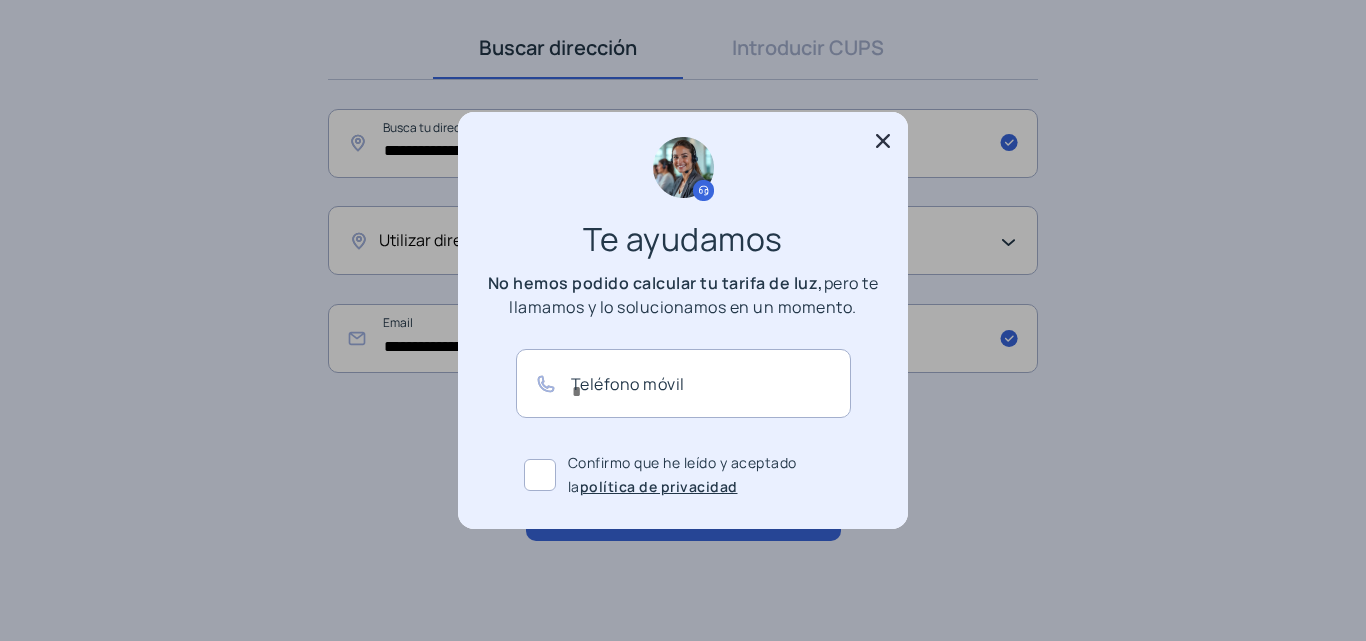 scroll, scrollTop: 0, scrollLeft: 0, axis: both 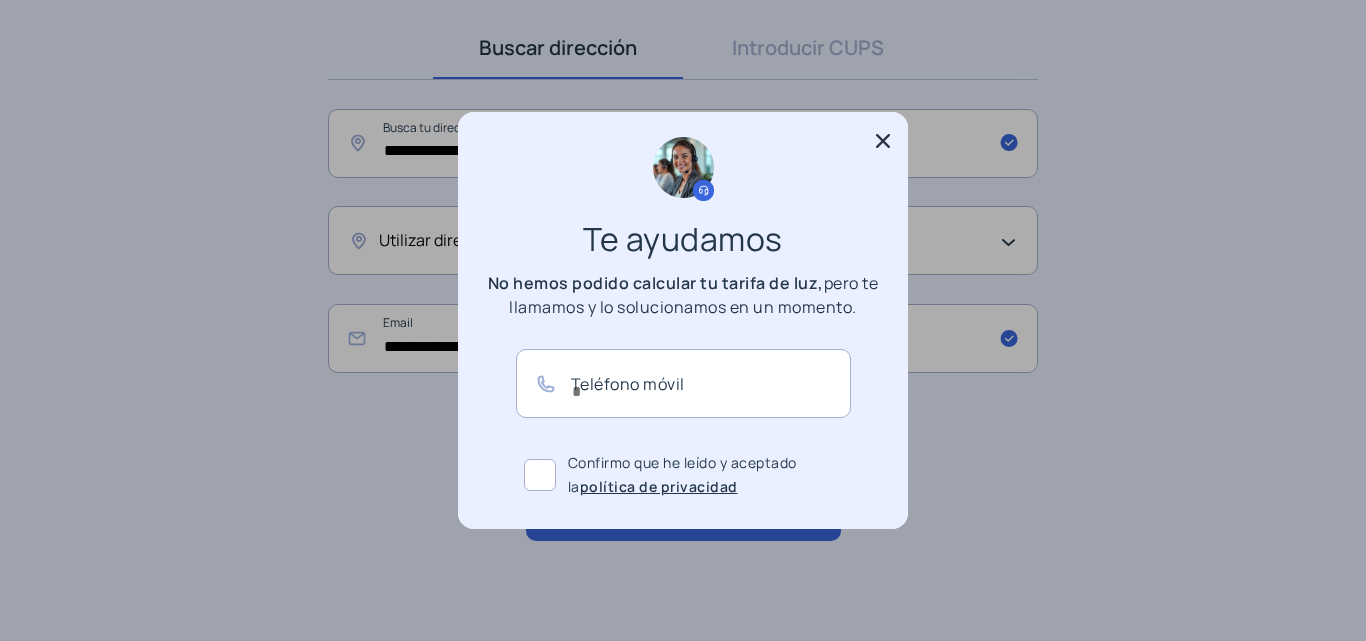 click 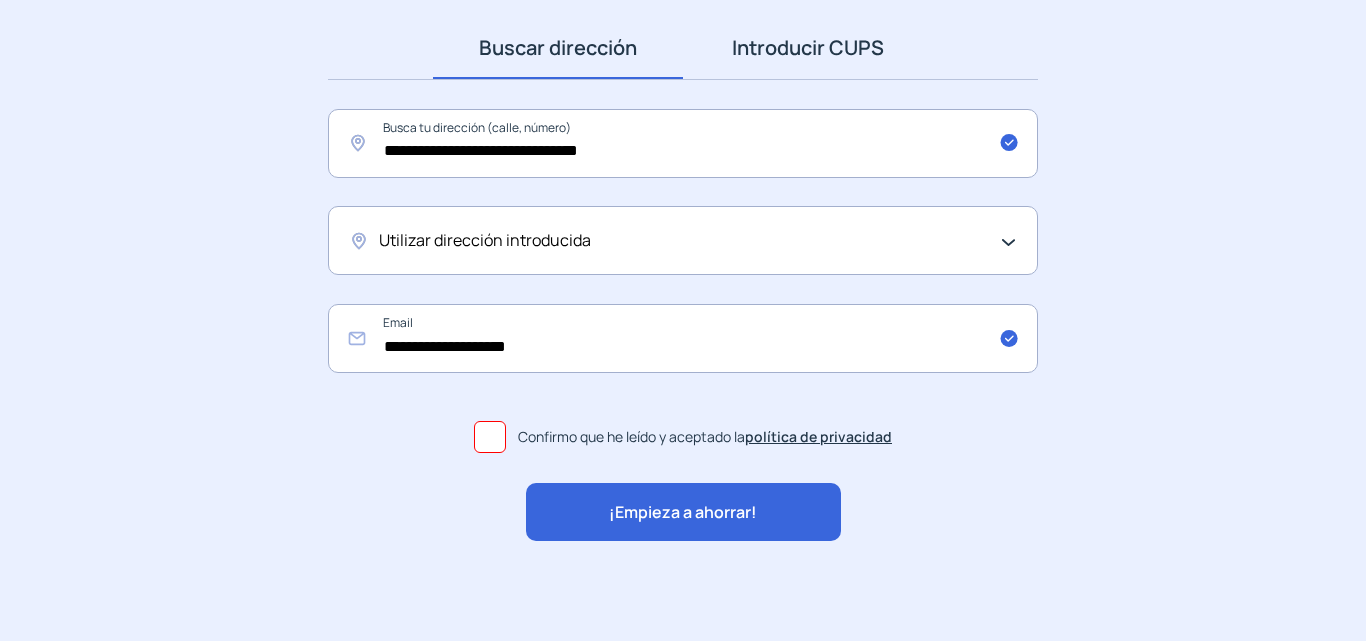 click on "Introducir CUPS" at bounding box center (808, 48) 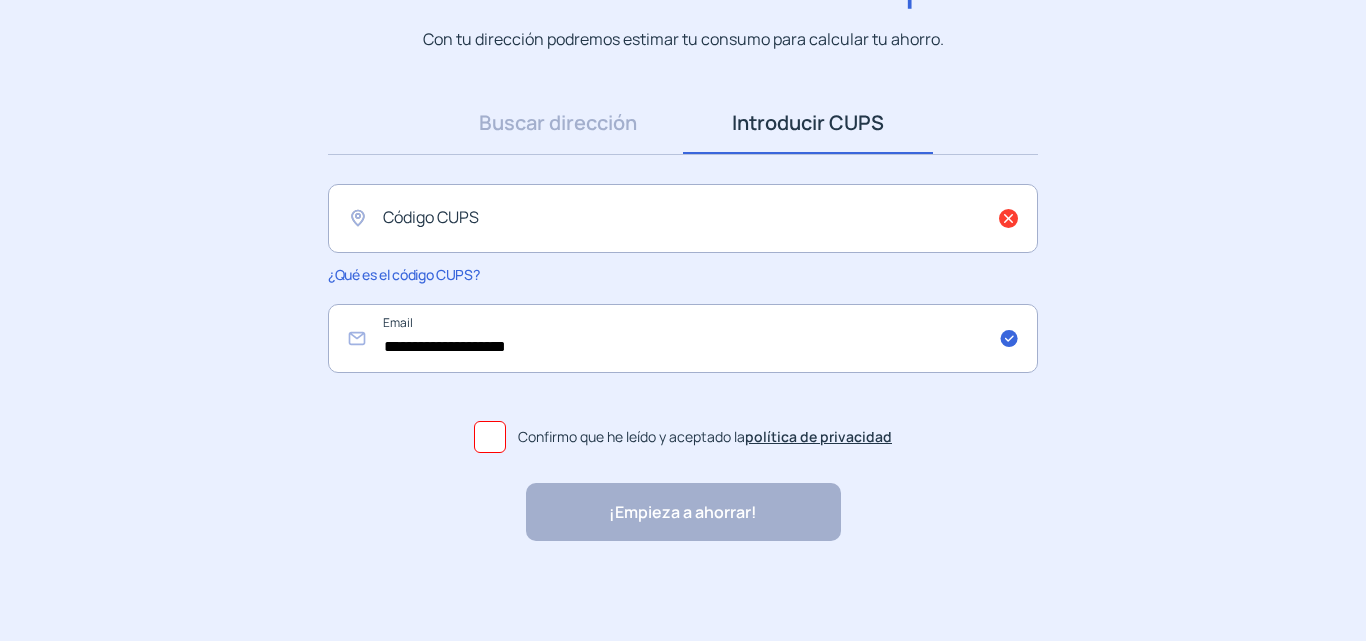 scroll, scrollTop: 207, scrollLeft: 0, axis: vertical 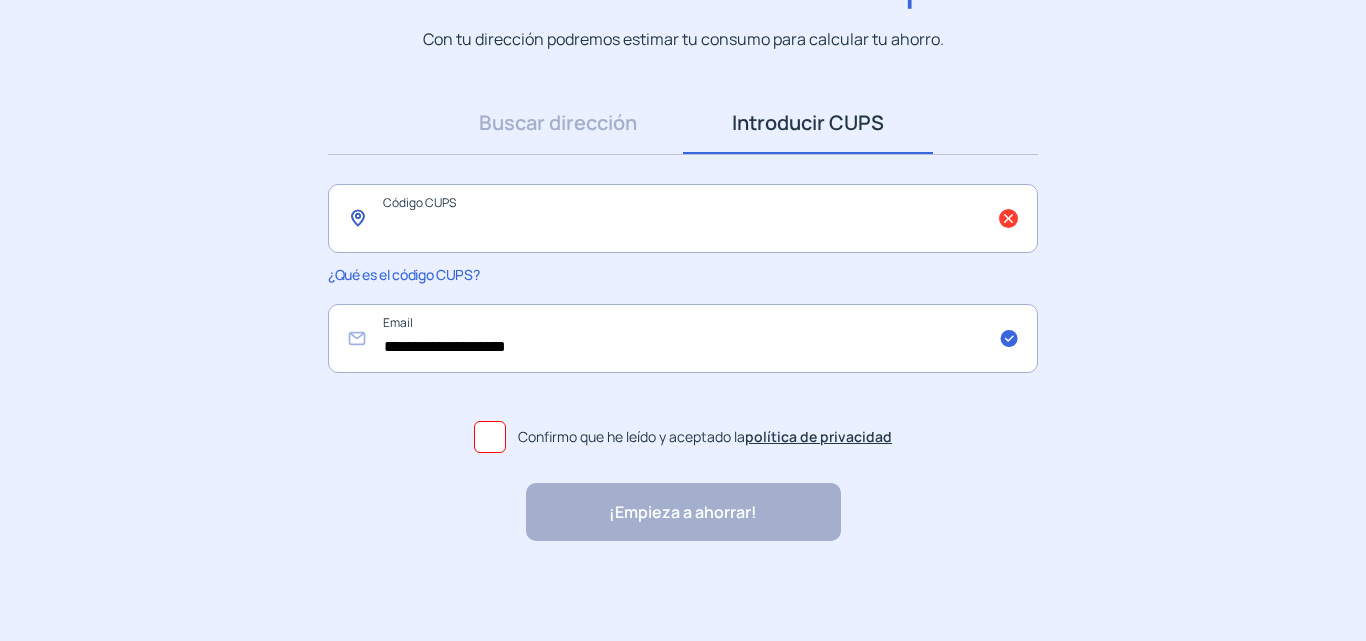 click 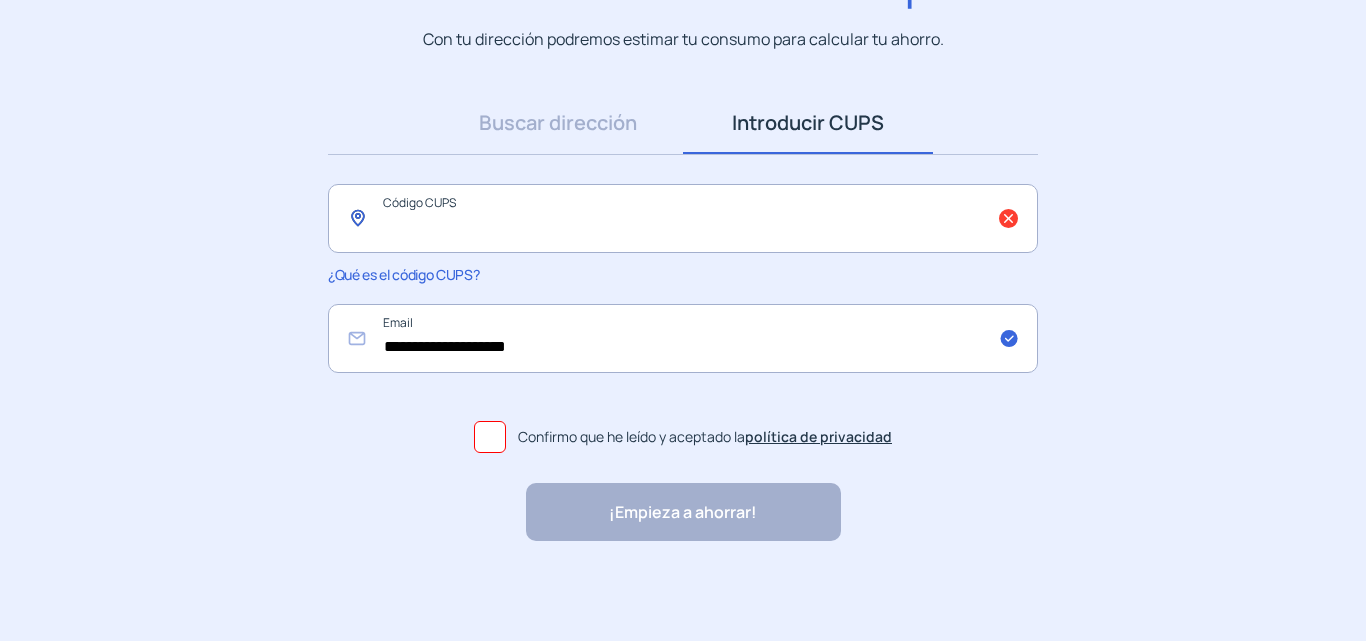 paste on "**********" 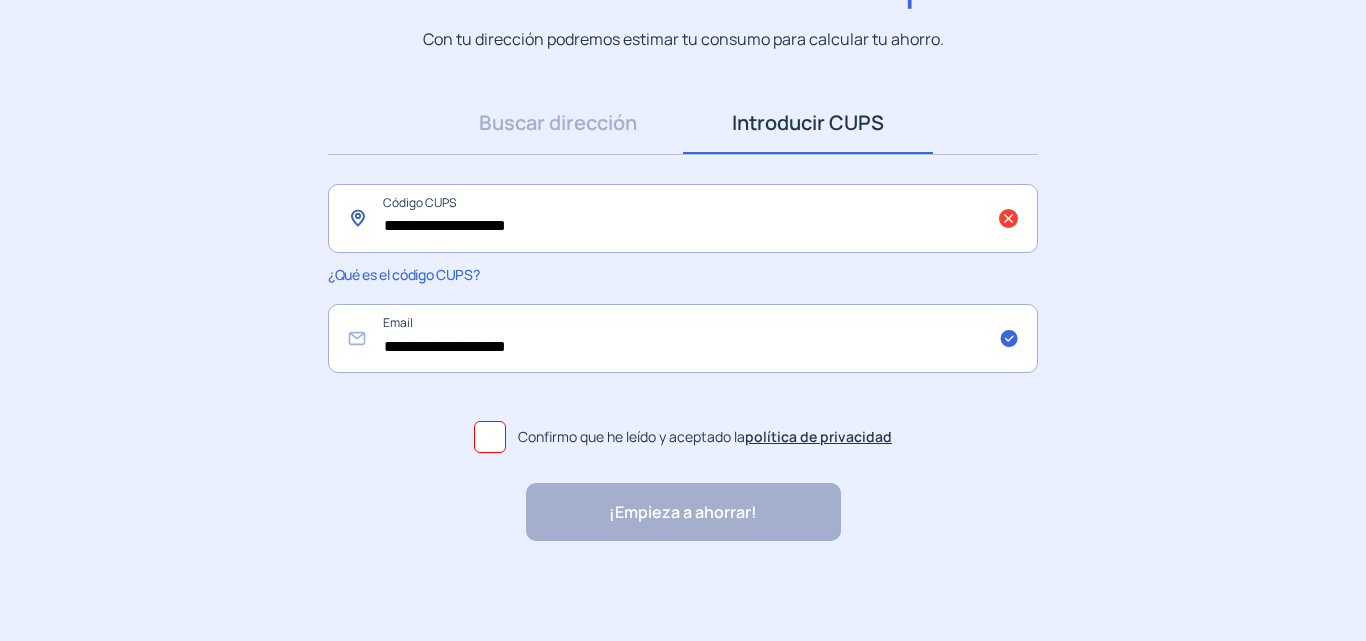 type on "**********" 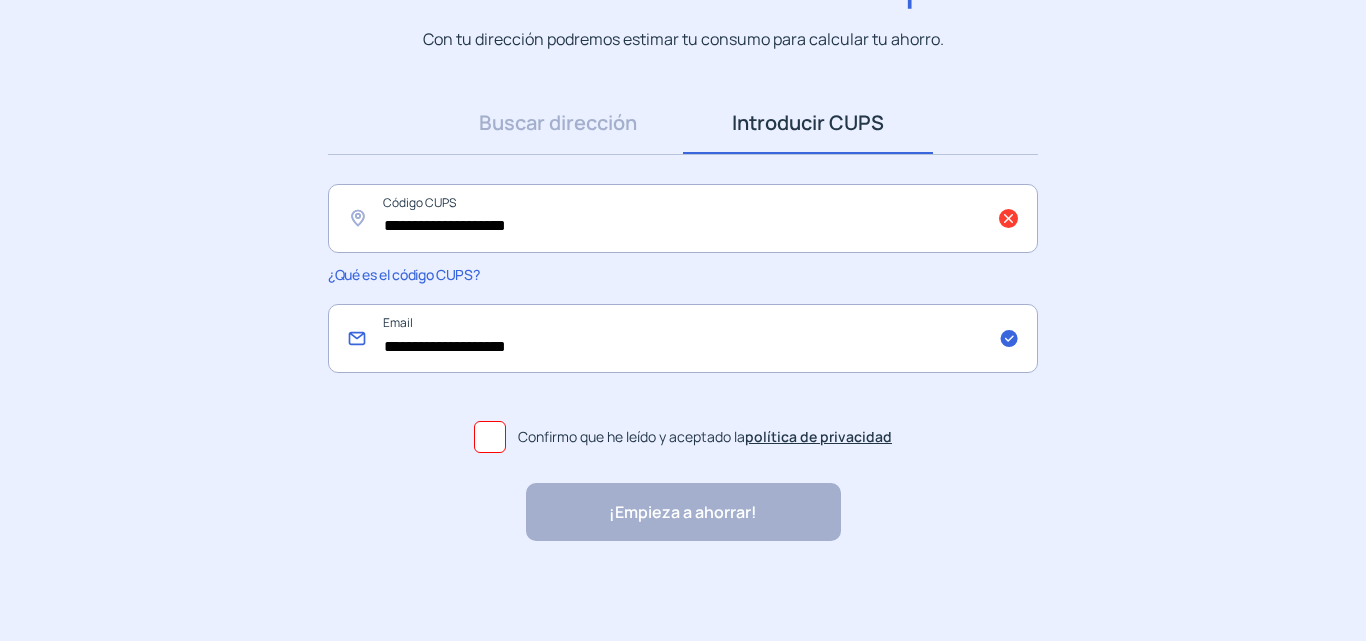 drag, startPoint x: 584, startPoint y: 350, endPoint x: 490, endPoint y: 349, distance: 94.00532 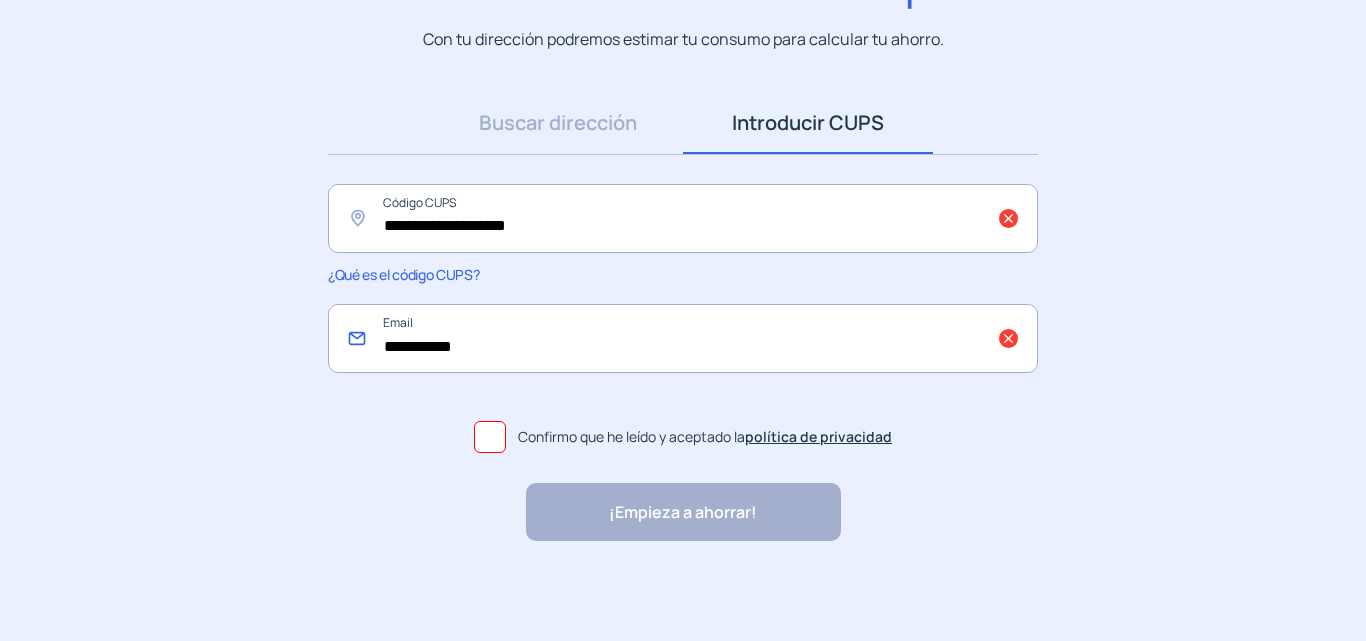 type on "**********" 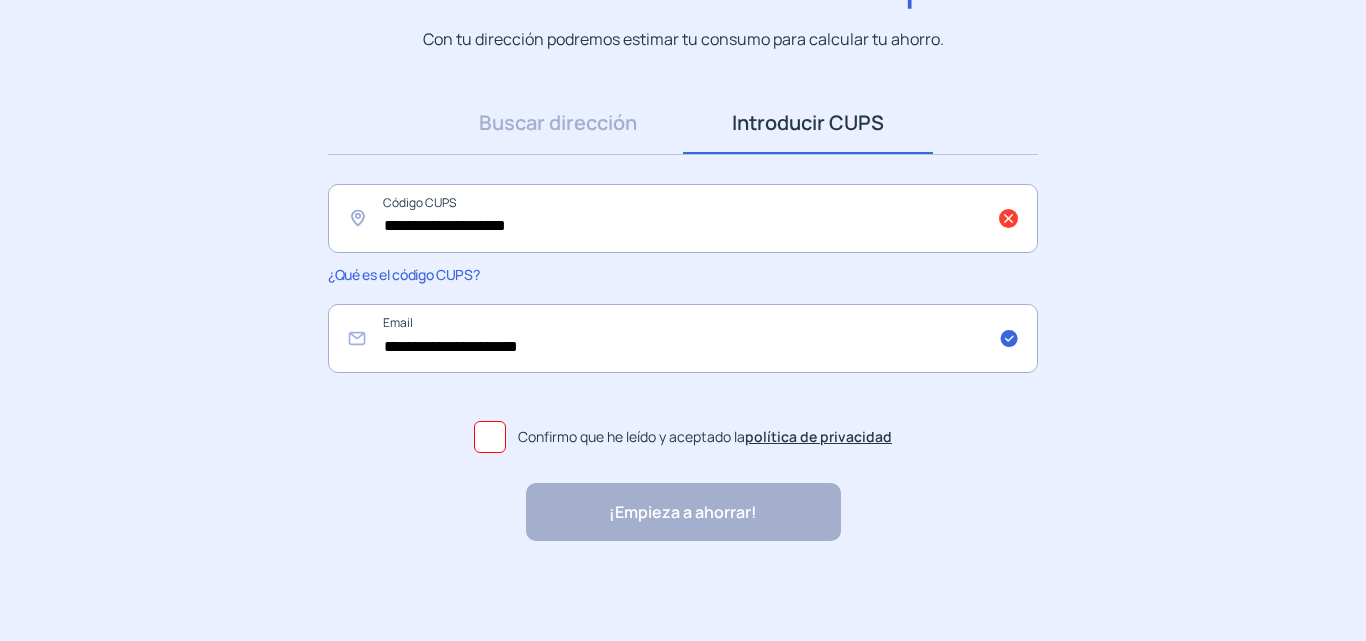 click 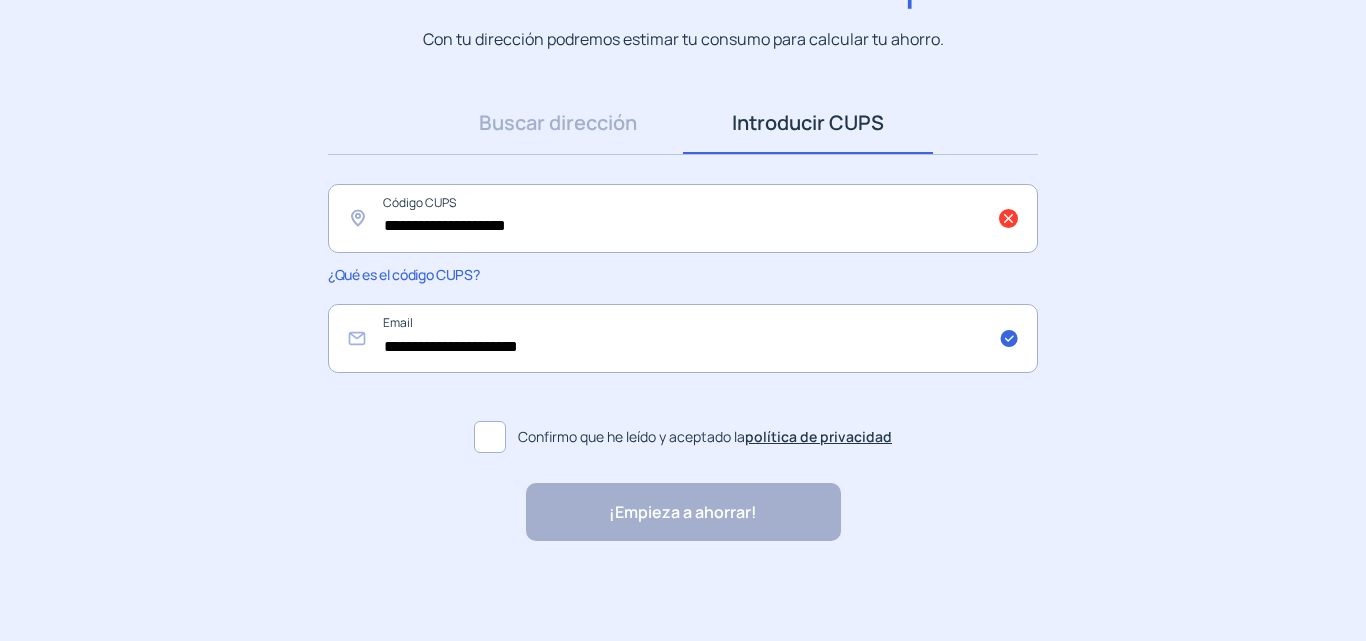 click on "¡Empieza a ahorrar! "Excelente servicio y atención al cliente" "Respeto por el cliente y variedad de tarifas" "Todo genial y muy rápido" "Rapidez y buen trato al cliente"" 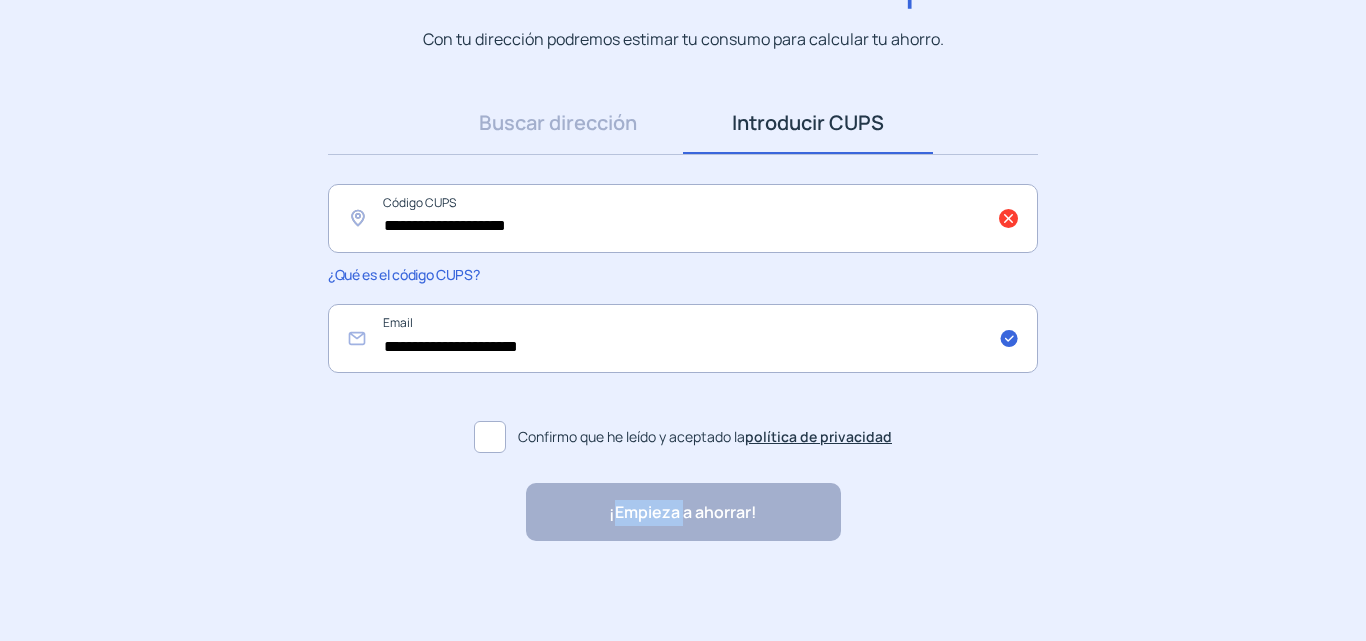 click on "¡Empieza a ahorrar! "Excelente servicio y atención al cliente" "Respeto por el cliente y variedad de tarifas" "Todo genial y muy rápido" "Rapidez y buen trato al cliente"" 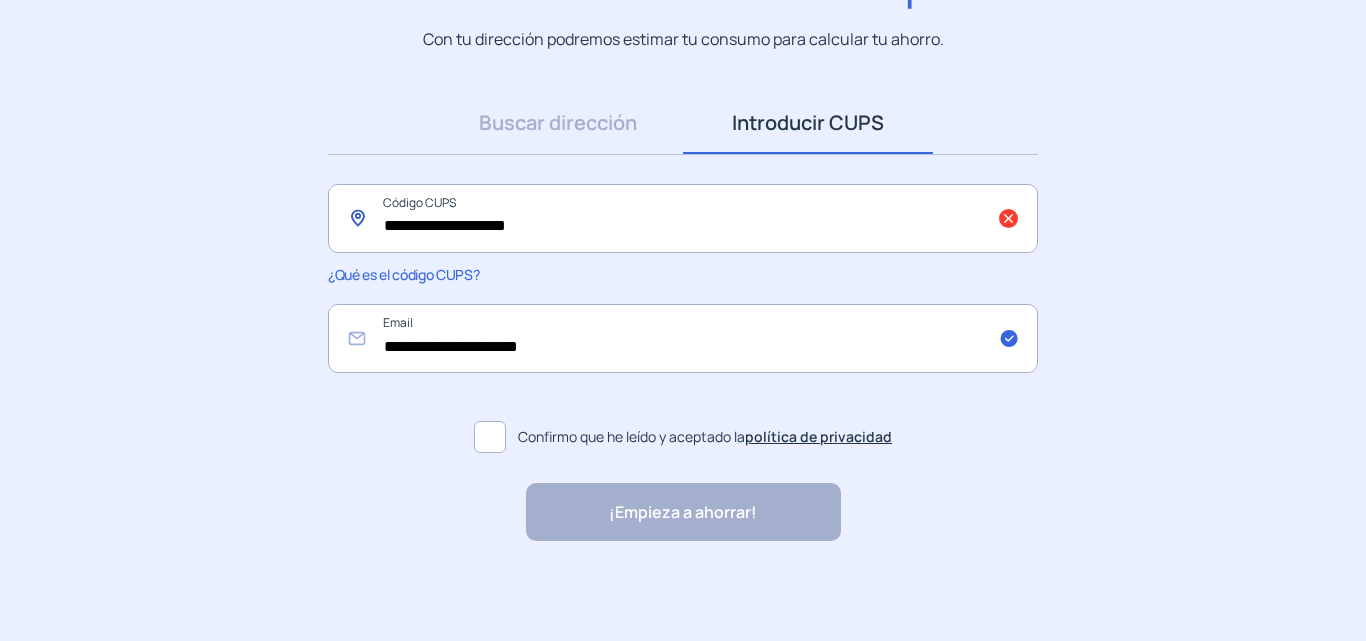 click on "**********" 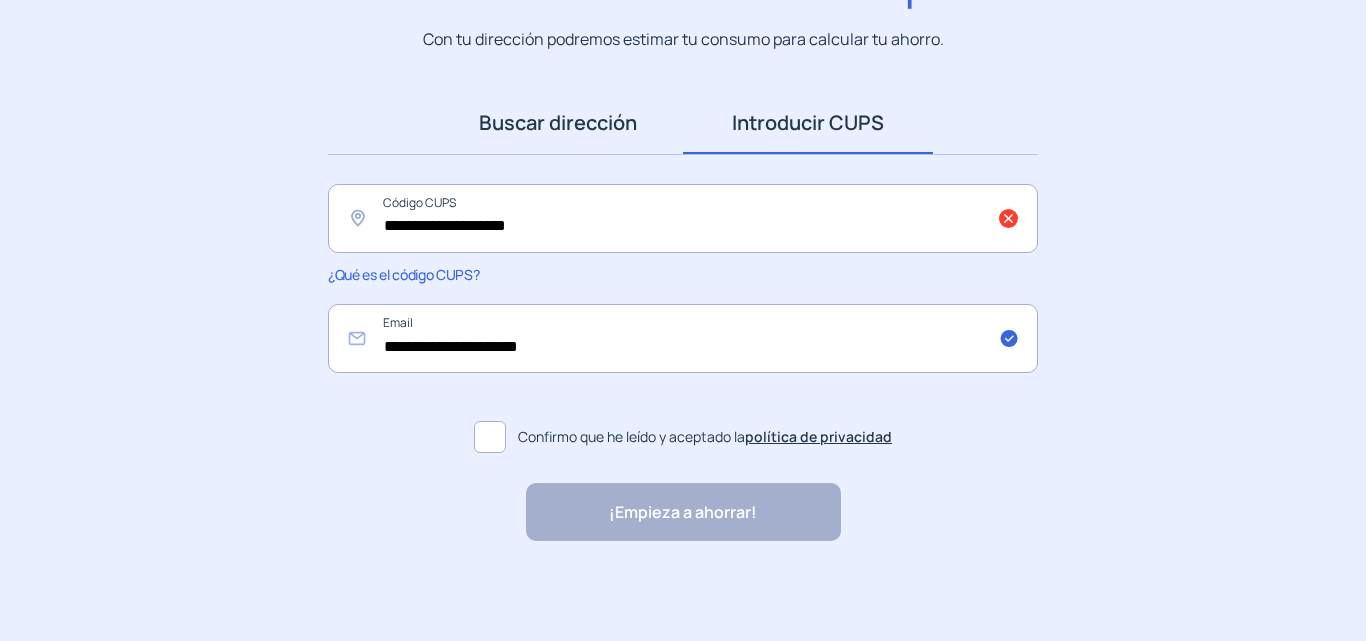 click on "Buscar dirección" at bounding box center [558, 123] 